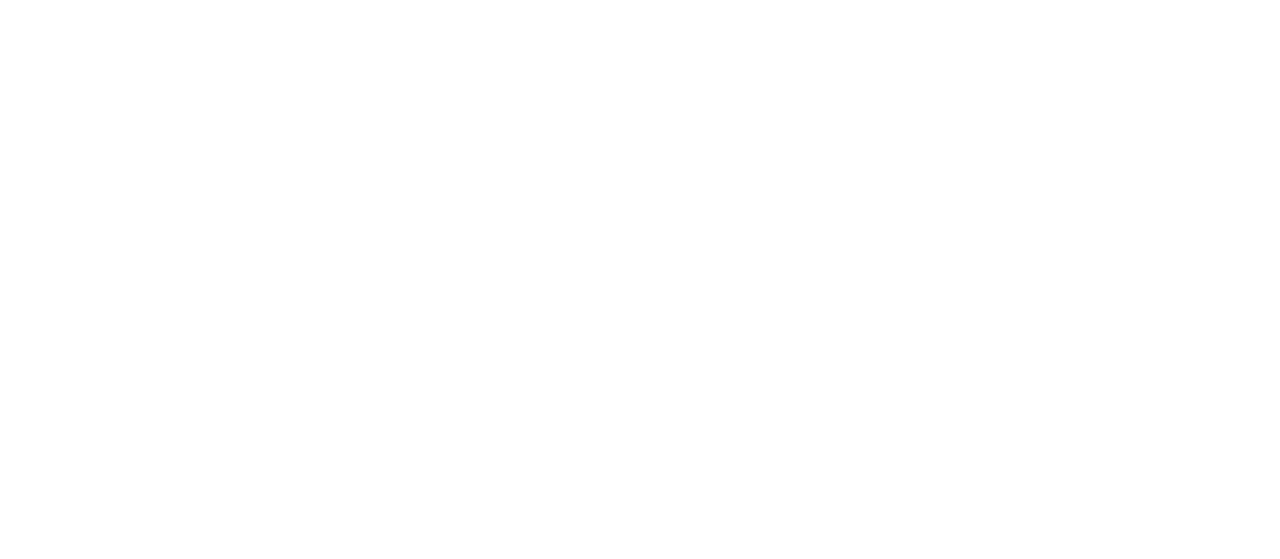 scroll, scrollTop: 0, scrollLeft: 0, axis: both 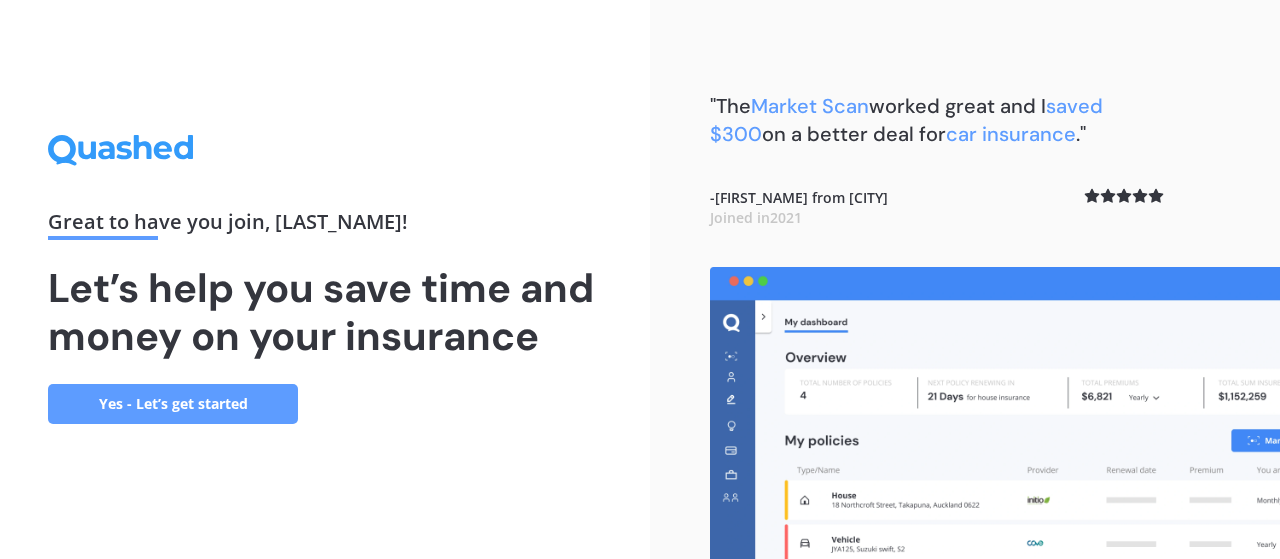 click on "Yes - Let’s get started" at bounding box center (173, 404) 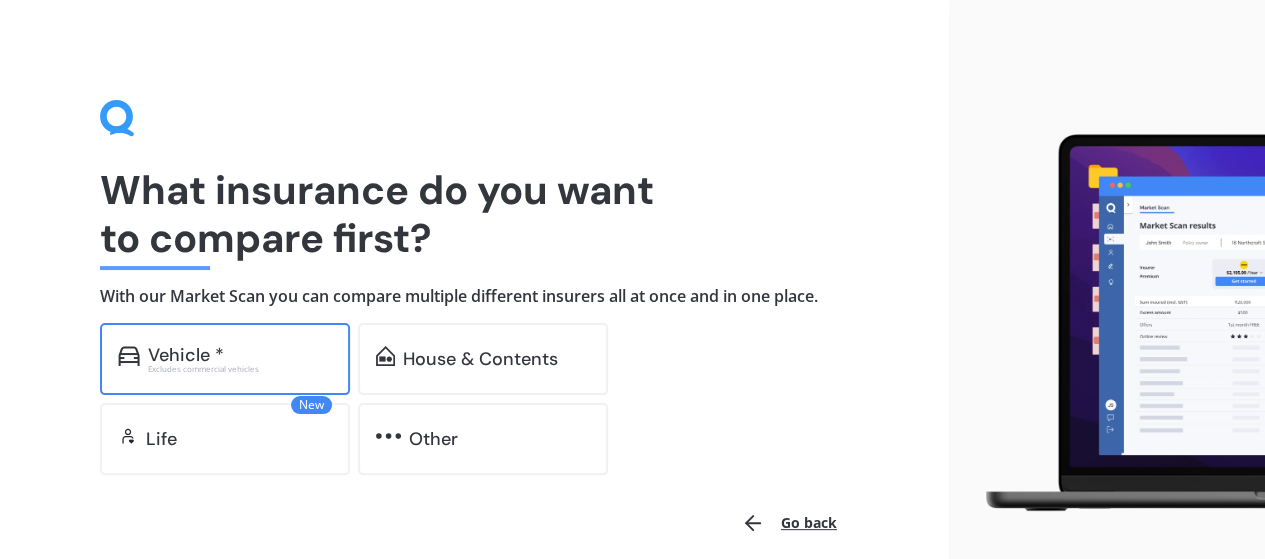 click on "Vehicle *" at bounding box center (186, 355) 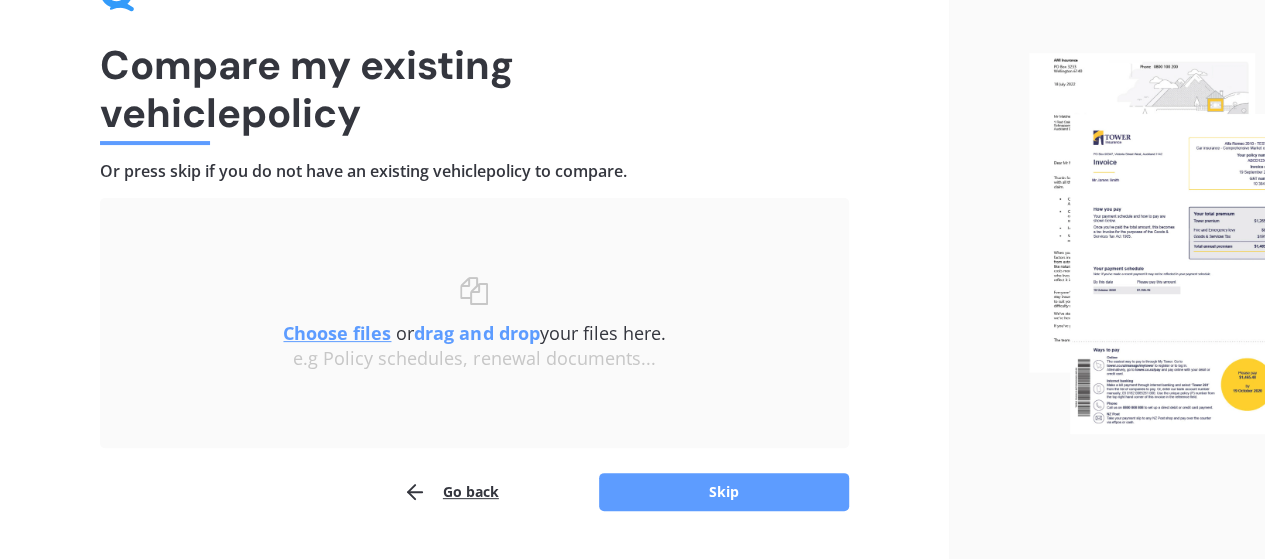 scroll, scrollTop: 177, scrollLeft: 0, axis: vertical 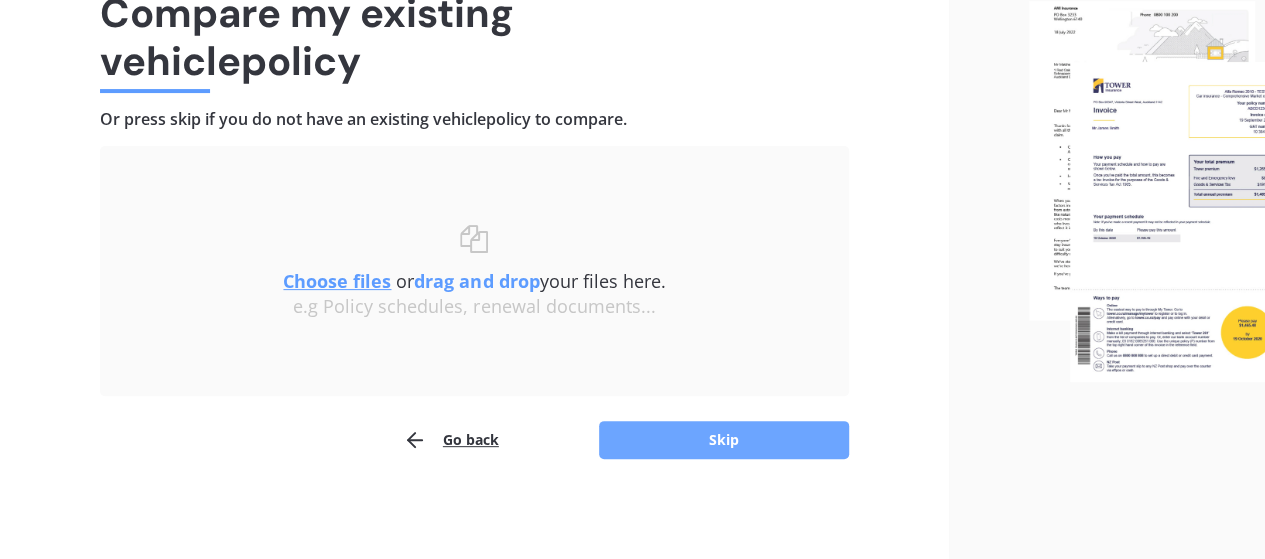 click on "Skip" at bounding box center (724, 440) 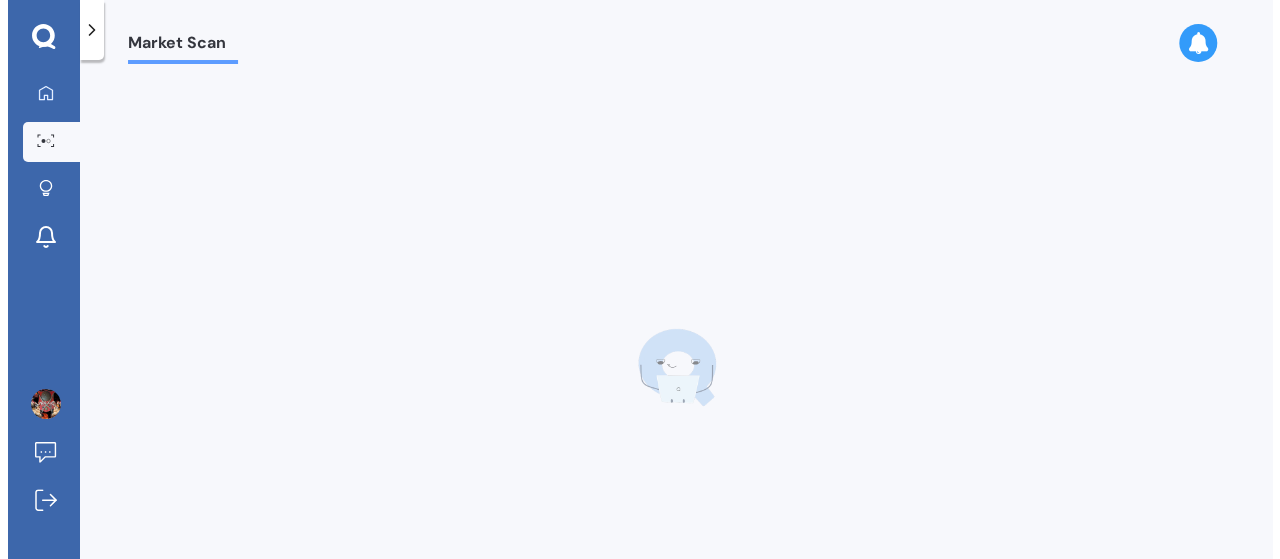 scroll, scrollTop: 0, scrollLeft: 0, axis: both 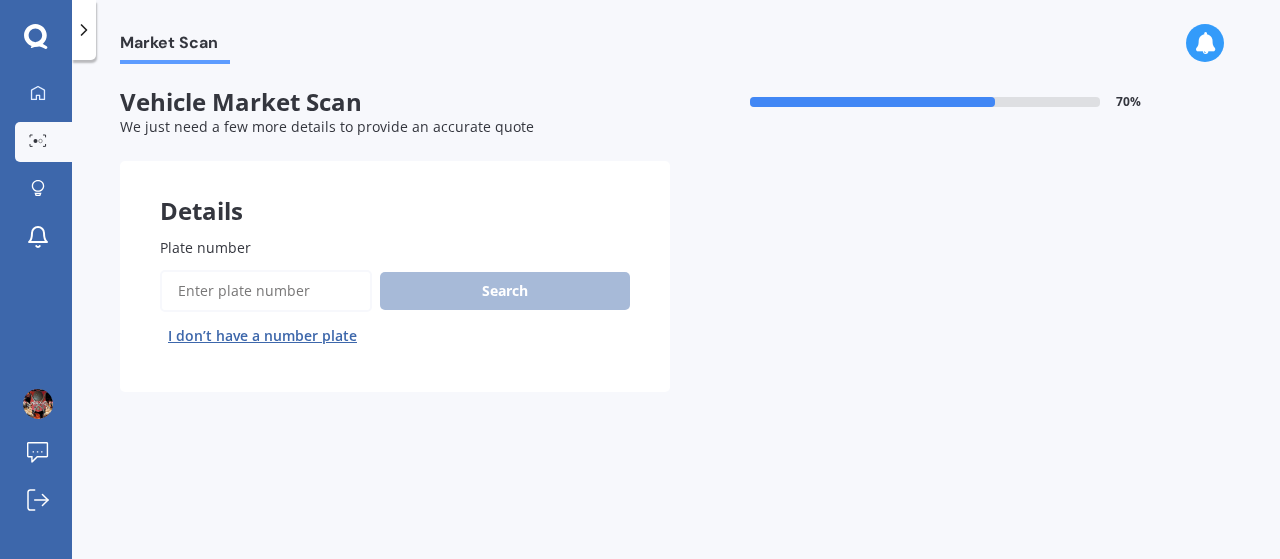click on "Plate number" at bounding box center [266, 291] 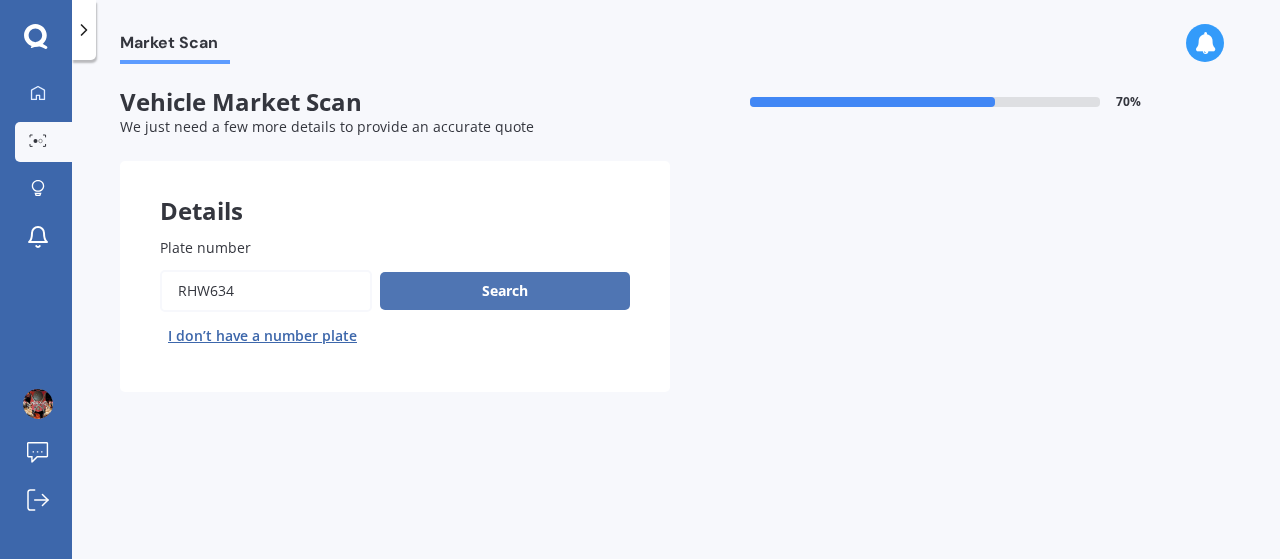 type on "RHW634" 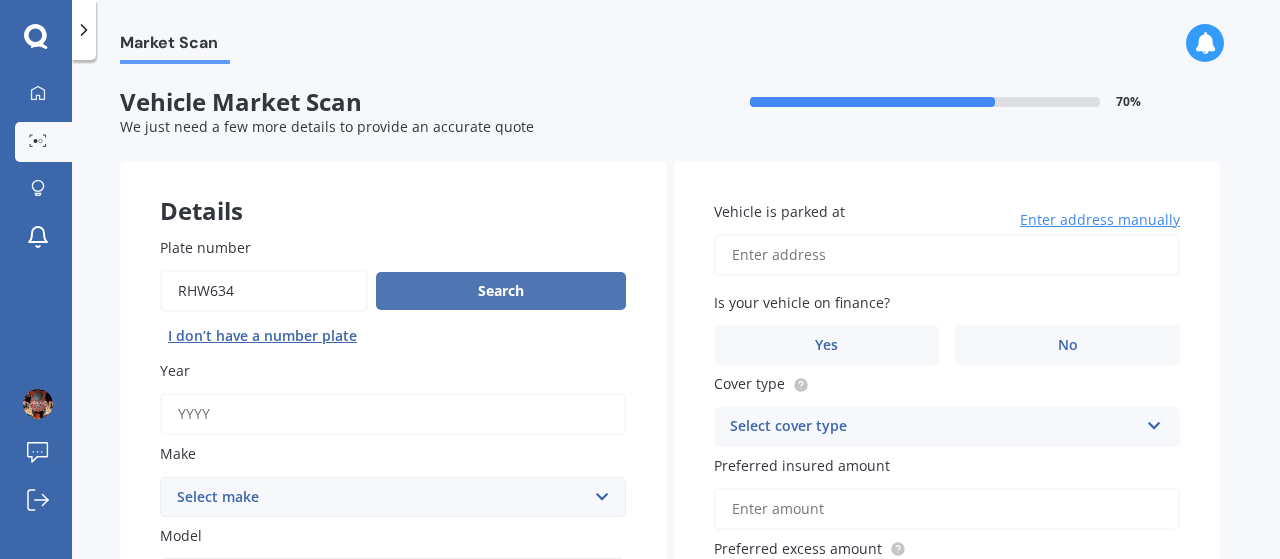 type 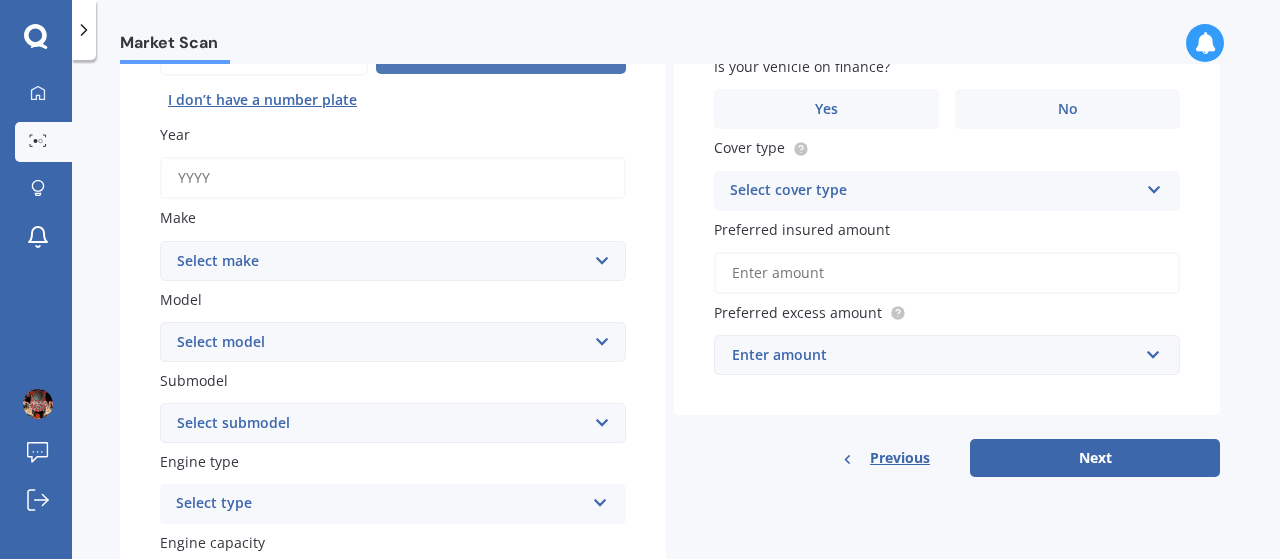 scroll, scrollTop: 240, scrollLeft: 0, axis: vertical 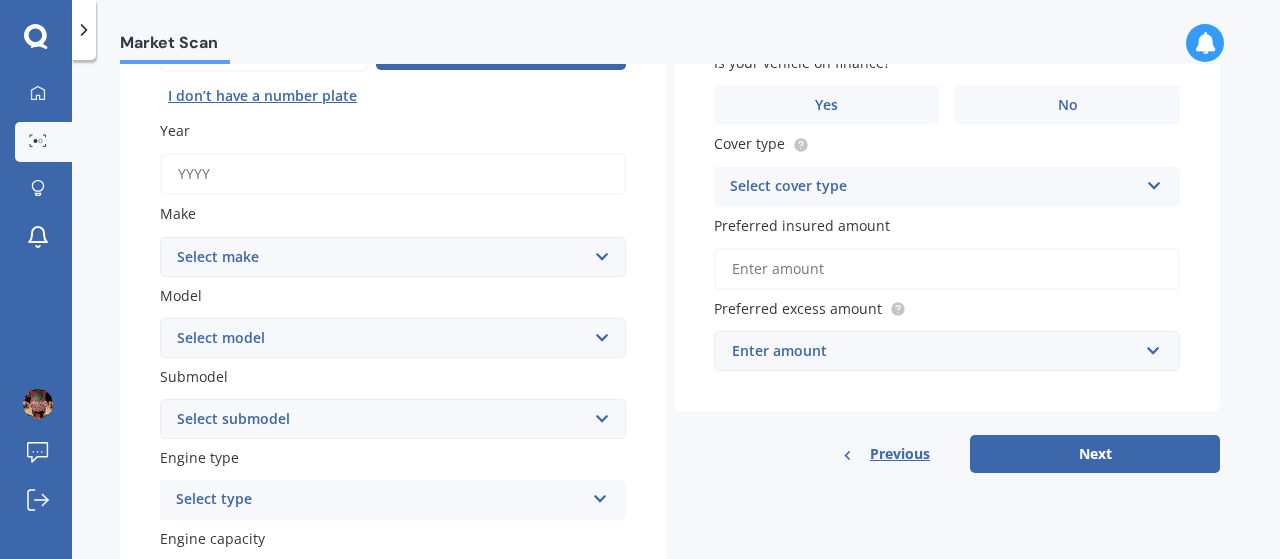 click on "Year" at bounding box center [393, 174] 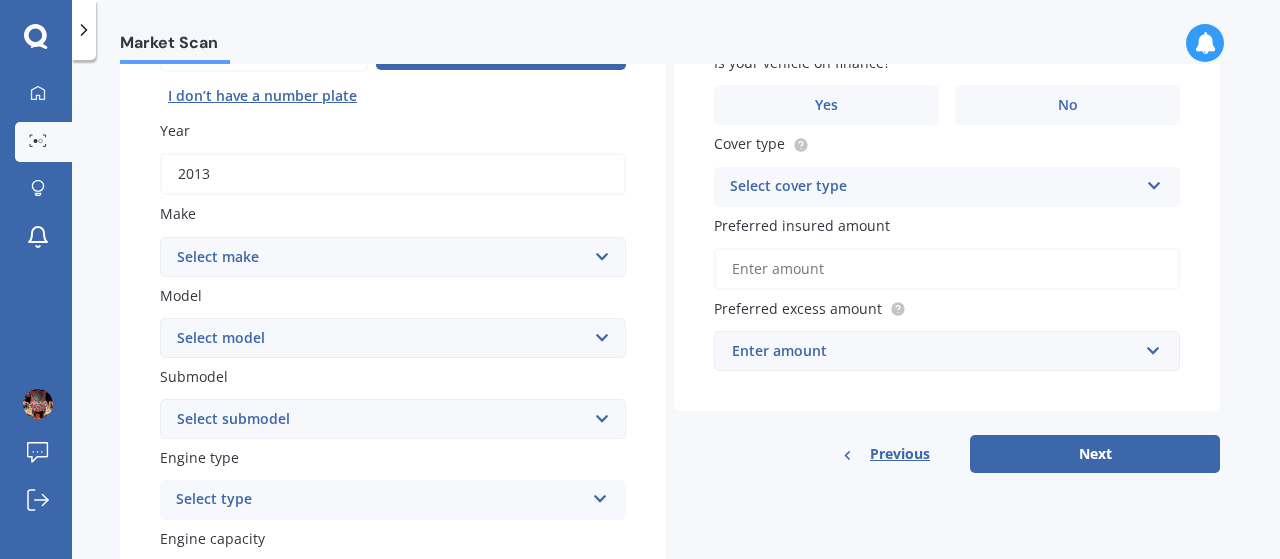 type on "2013" 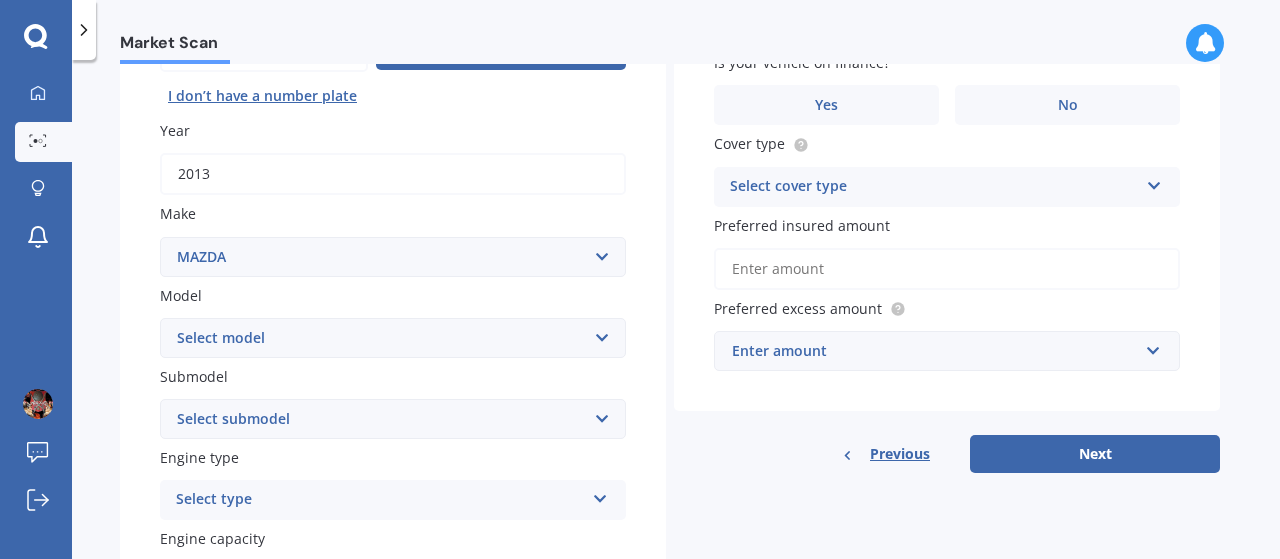 click on "Select make AC ALFA ROMEO ASTON MARTIN AUDI AUSTIN BEDFORD Bentley BMW BYD CADILLAC CAN-AM CHERY CHEVROLET CHRYSLER Citroen CRUISEAIR CUPRA DAEWOO DAIHATSU DAIMLER DAMON DIAHATSU DODGE EXOCET FACTORY FIVE FERRARI FIAT Fiord FLEETWOOD FORD FOTON FRASER GEELY GENESIS GEORGIE BOY GMC GREAT WALL GWM HAVAL HILLMAN HINO HOLDEN HOLIDAY RAMBLER HONDA HUMMER HYUNDAI INFINITI ISUZU IVECO JAC JAECOO JAGUAR JEEP KGM KIA LADA LAMBORGHINI LANCIA LANDROVER LDV LEAPMOTOR LEXUS LINCOLN LOTUS LUNAR M.G M.G. MAHINDRA MASERATI MAZDA MCLAREN MERCEDES AMG Mercedes Benz MERCEDES-AMG MERCURY MINI Mitsubishi MORGAN MORRIS NEWMAR Nissan OMODA OPEL OXFORD PEUGEOT Plymouth Polestar PONTIAC PORSCHE PROTON RAM Range Rover Rayne RENAULT ROLLS ROYCE ROVER SAAB SATURN SEAT SHELBY SKODA SMART SSANGYONG SUBARU SUZUKI TATA TESLA TIFFIN Toyota TRIUMPH TVR Vauxhall VOLKSWAGEN VOLVO WESTFIELD WINNEBAGO ZX" at bounding box center (393, 257) 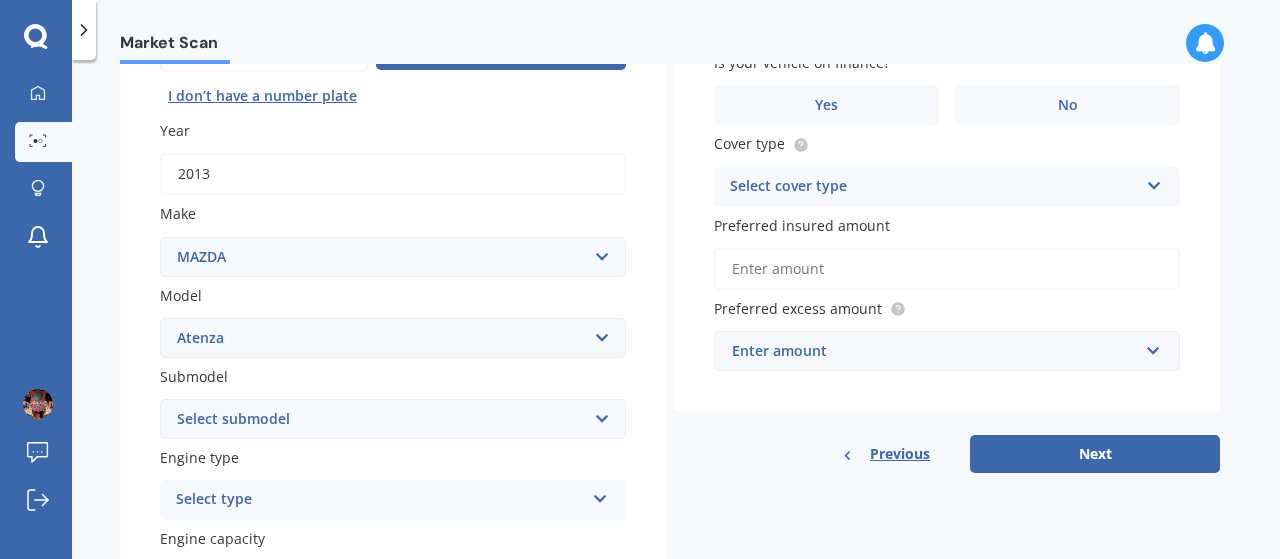 click on "Select model 121 2 3 323 323 / Familia 6 626 929 Atenza Autozam Axela AZ3 B2000 B2200 B2500 B2600 B2600i Biante Bongo Bounty BT50 Capella Cronos CX-30 CX-60 CX-8 CX-80 CX3 CX30 CX5 CX7 CX8 CX9 Demio E1800 Van E2000 E2200 Vans E2500 E2500 Van E3000 E4100 Efini Etude Eunos Familia Lantis Levante Luce Marvie Millenia MPV MS6 MS8 MS9 MX-3 MX-30 MX-5 MX-6 Neo Persona Premacy Presseo Proceed Revue Rotary RX7 RX8 Sapporo Sentia T2000 T2600 T3000 T3500 T4000 T4100 T4600 Titan 1.5/2.0 Tonnes Titan 5 Tonne Tribute Verisa" at bounding box center (393, 338) 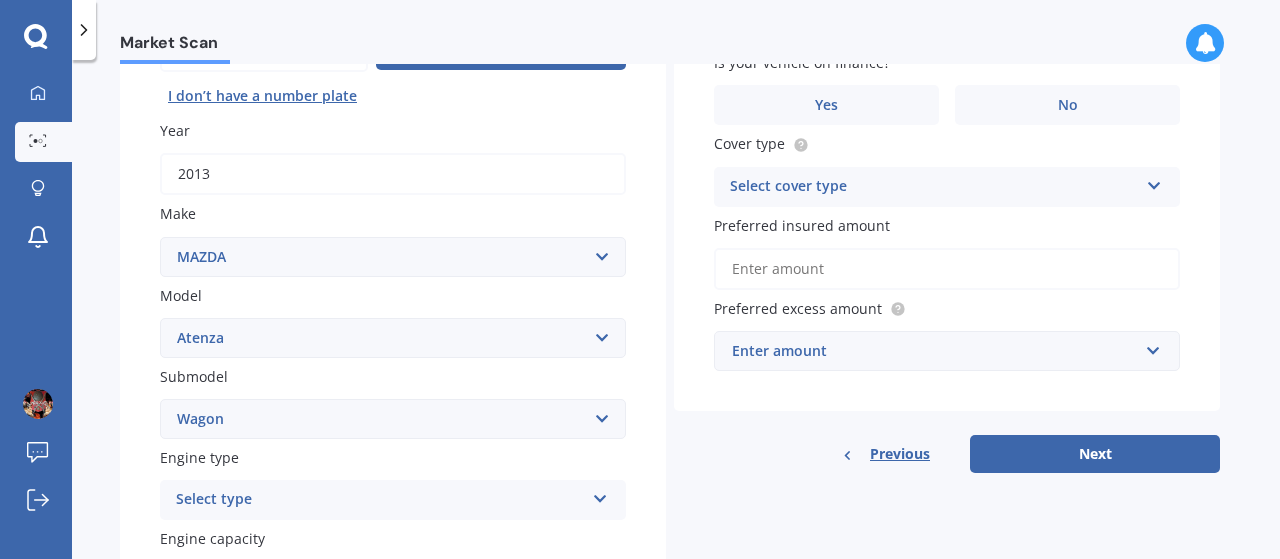 click on "Select submodel (All other) Diesel Diesel Turbo Hatchback Sedan Turbo Wagon" at bounding box center (393, 419) 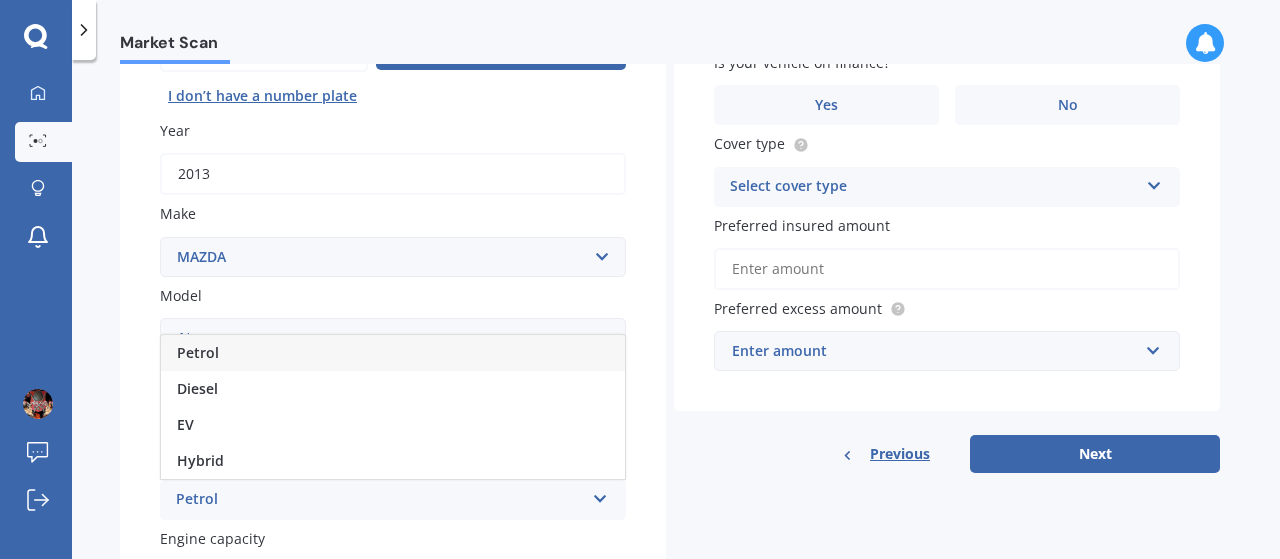click on "Petrol" at bounding box center (393, 353) 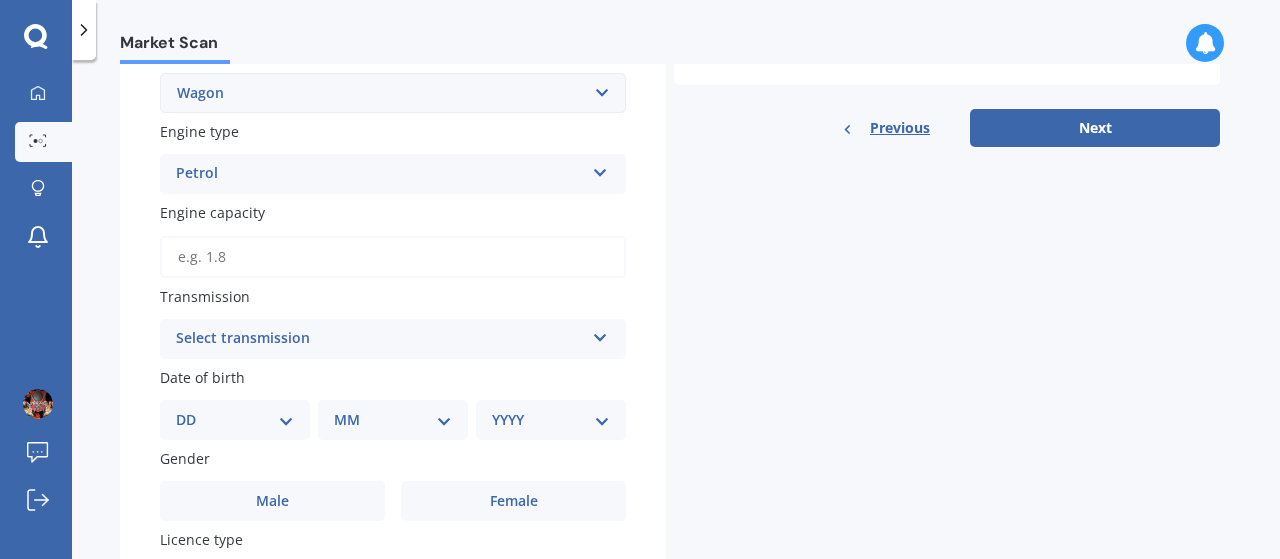 scroll, scrollTop: 597, scrollLeft: 0, axis: vertical 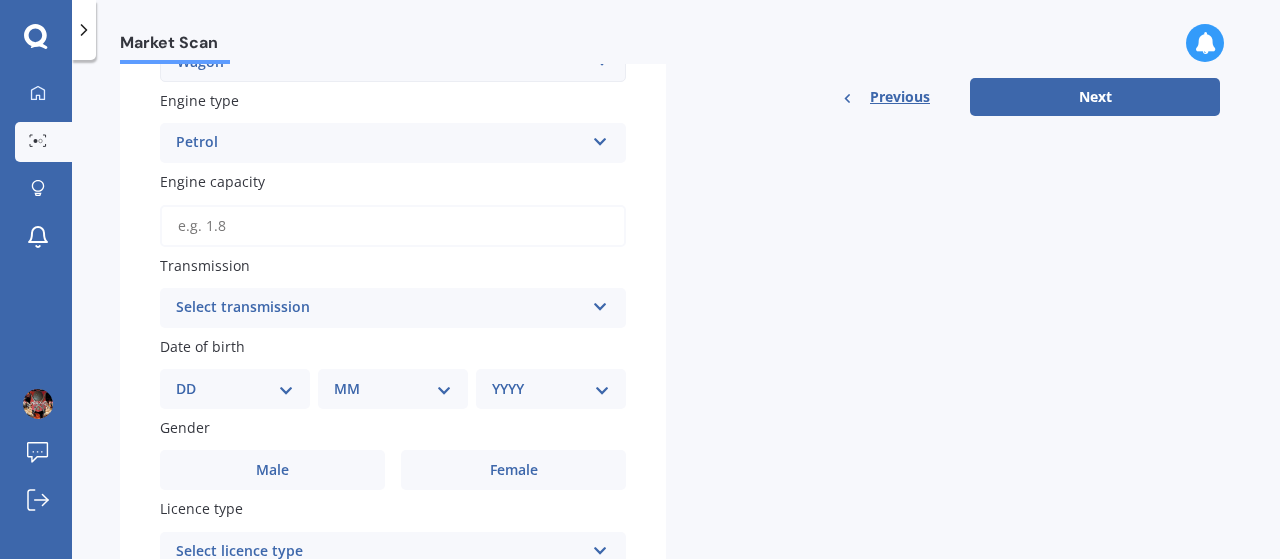click on "Engine capacity" at bounding box center (393, 226) 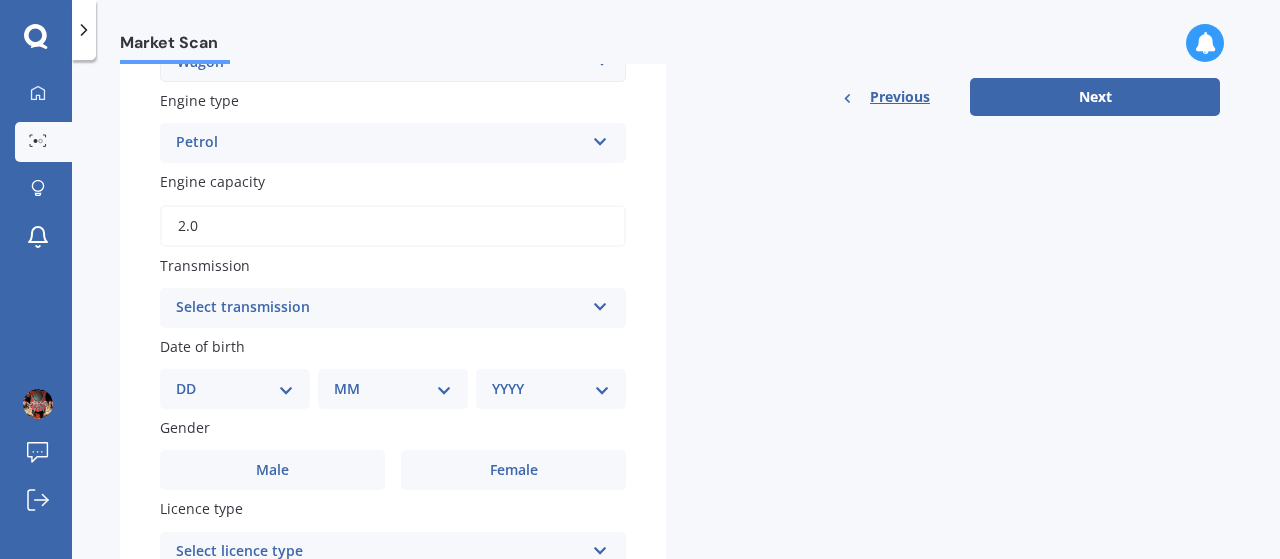 type on "2.0" 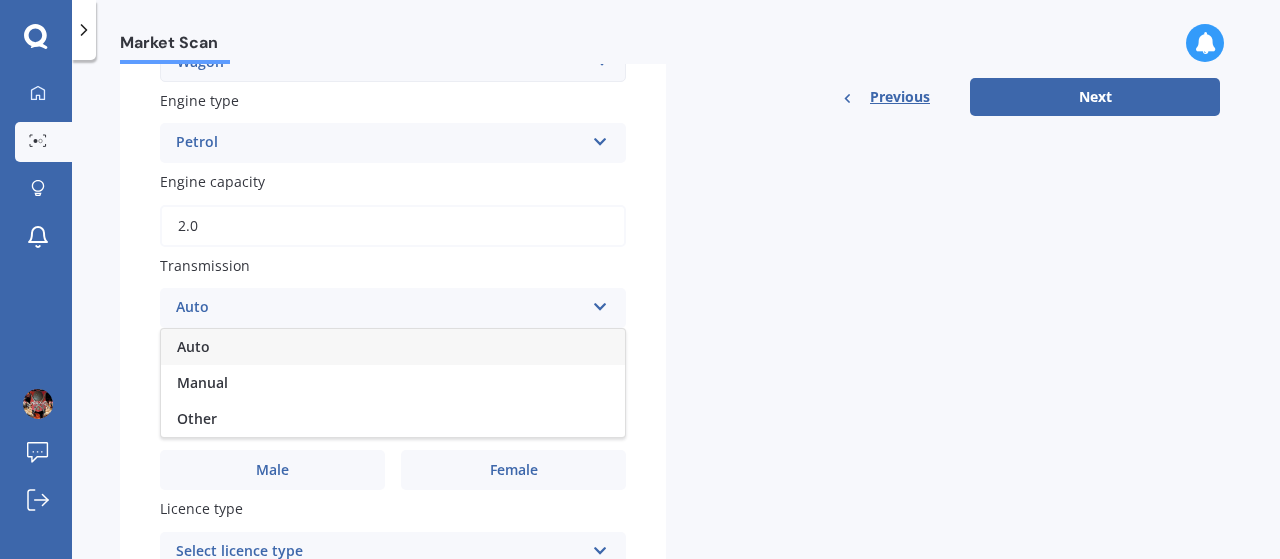 click on "Auto" at bounding box center [393, 347] 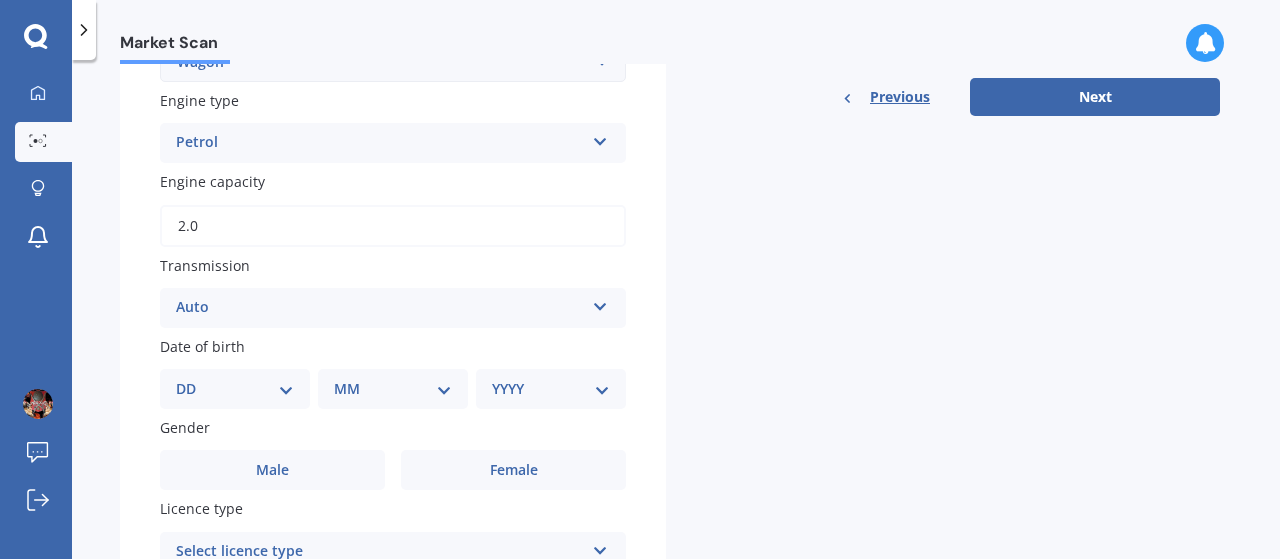 click on "DD 01 02 03 04 05 06 07 08 09 10 11 12 13 14 15 16 17 18 19 20 21 22 23 24 25 26 27 28 29 30 31" at bounding box center [235, 389] 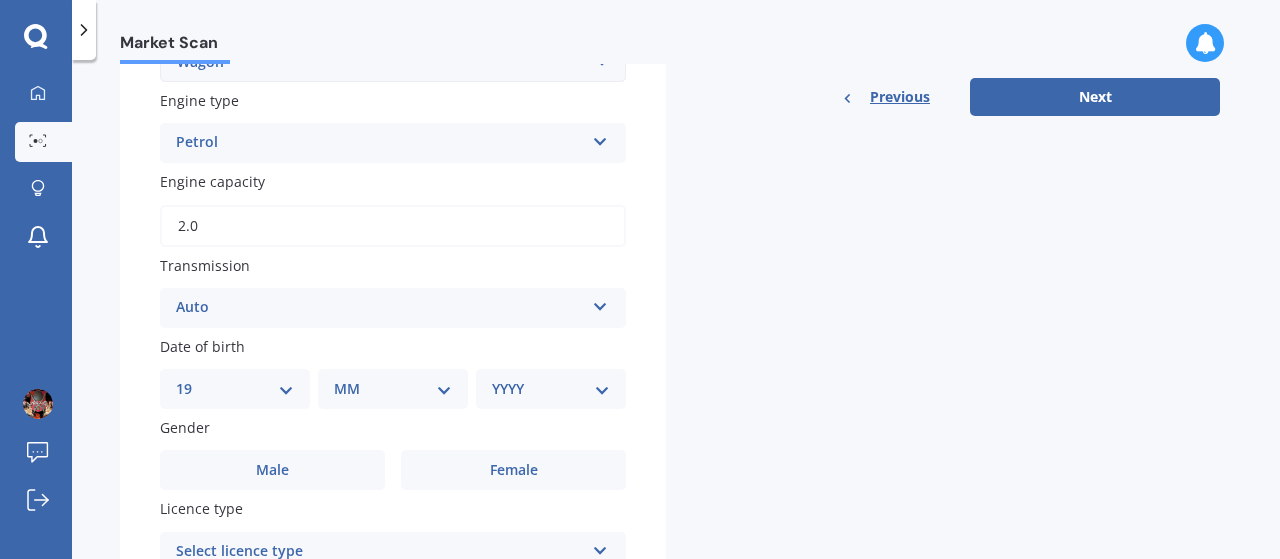click on "DD 01 02 03 04 05 06 07 08 09 10 11 12 13 14 15 16 17 18 19 20 21 22 23 24 25 26 27 28 29 30 31" at bounding box center (235, 389) 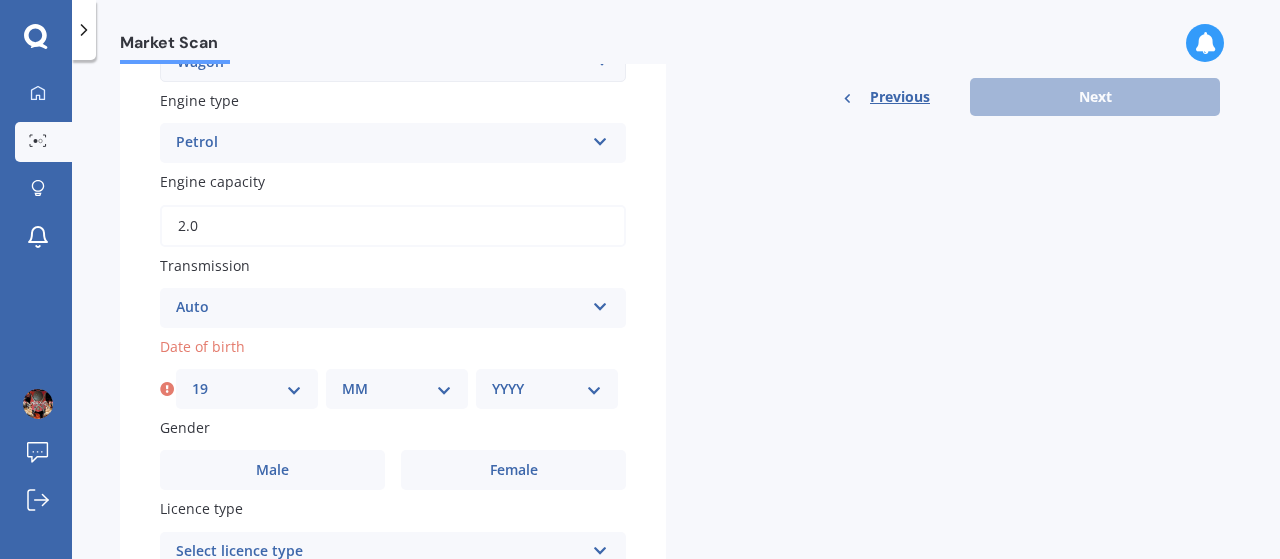 click on "MM 01 02 03 04 05 06 07 08 09 10 11 12" at bounding box center [397, 389] 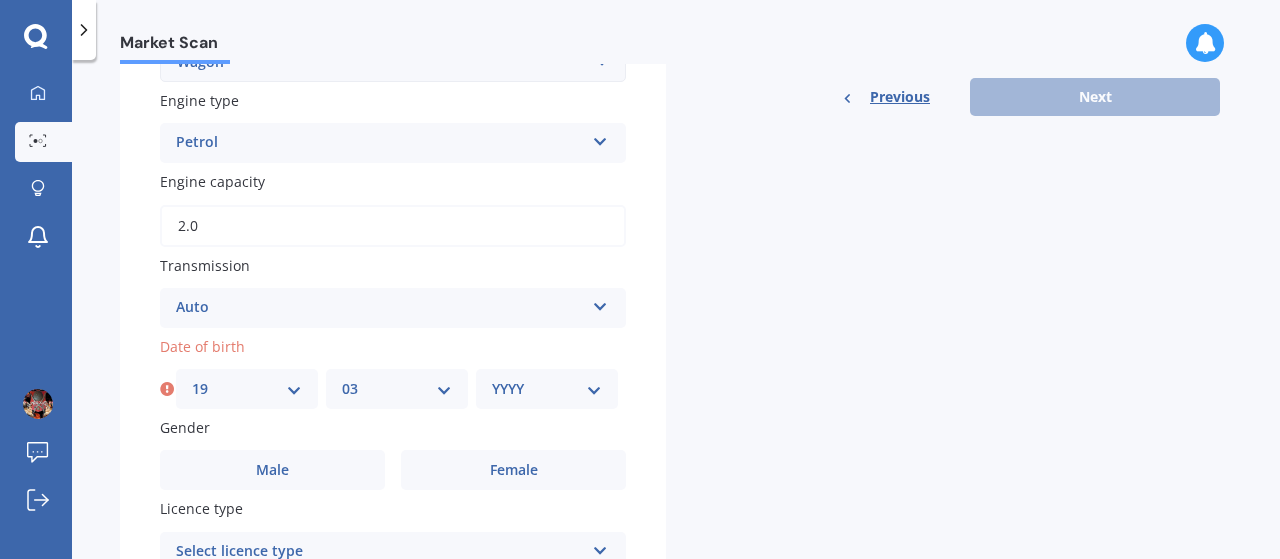click on "MM 01 02 03 04 05 06 07 08 09 10 11 12" at bounding box center [397, 389] 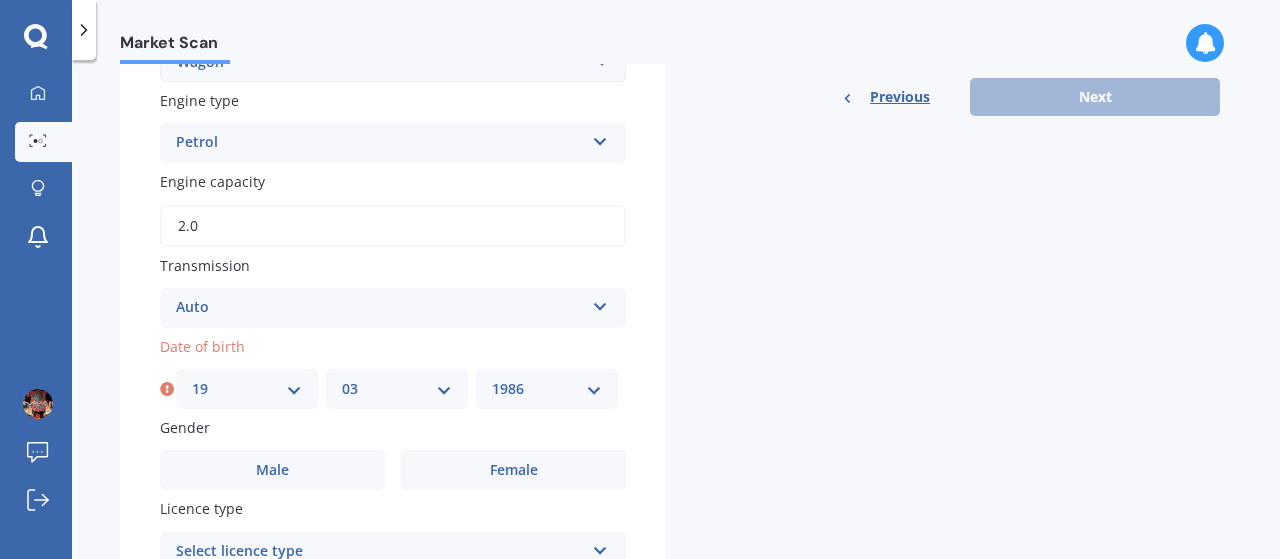 click on "YYYY 2025 2024 2023 2022 2021 2020 2019 2018 2017 2016 2015 2014 2013 2012 2011 2010 2009 2008 2007 2006 2005 2004 2003 2002 2001 2000 1999 1998 1997 1996 1995 1994 1993 1992 1991 1990 1989 1988 1987 1986 1985 1984 1983 1982 1981 1980 1979 1978 1977 1976 1975 1974 1973 1972 1971 1970 1969 1968 1967 1966 1965 1964 1963 1962 1961 1960 1959 1958 1957 1956 1955 1954 1953 1952 1951 1950 1949 1948 1947 1946 1945 1944 1943 1942 1941 1940 1939 1938 1937 1936 1935 1934 1933 1932 1931 1930 1929 1928 1927 1926" at bounding box center (547, 389) 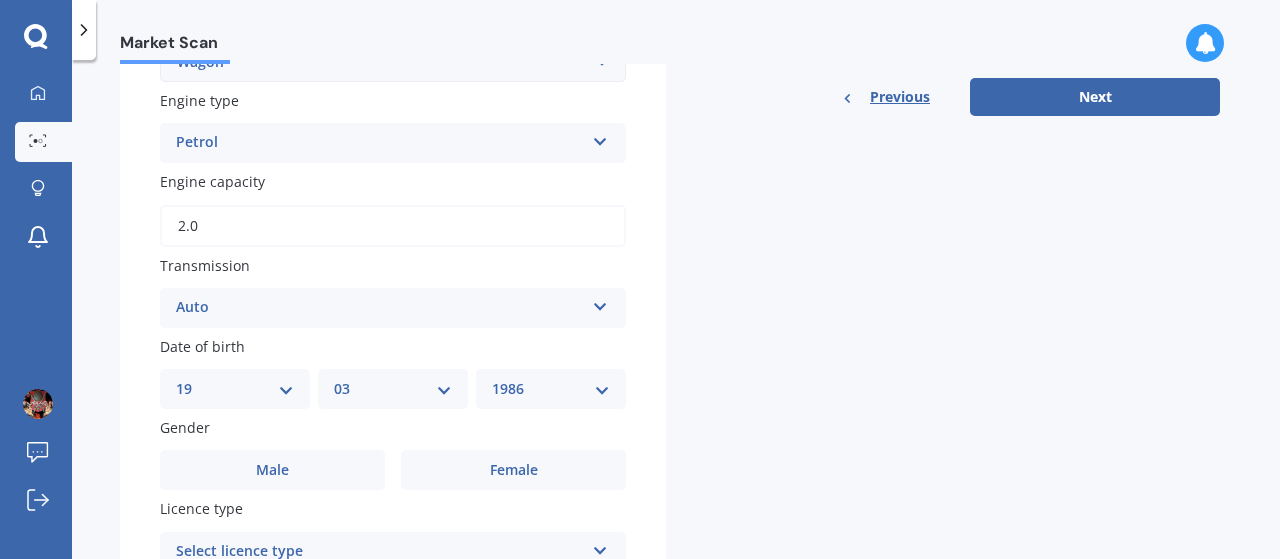 click on "Select transmission Auto Manual Other" at bounding box center (670, 169) 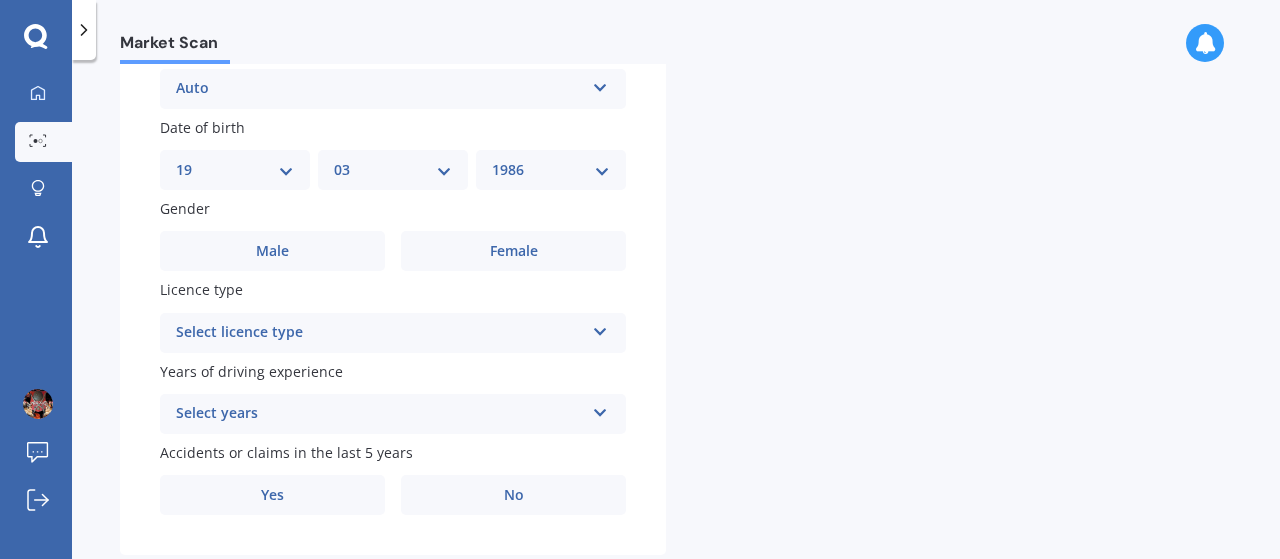 scroll, scrollTop: 837, scrollLeft: 0, axis: vertical 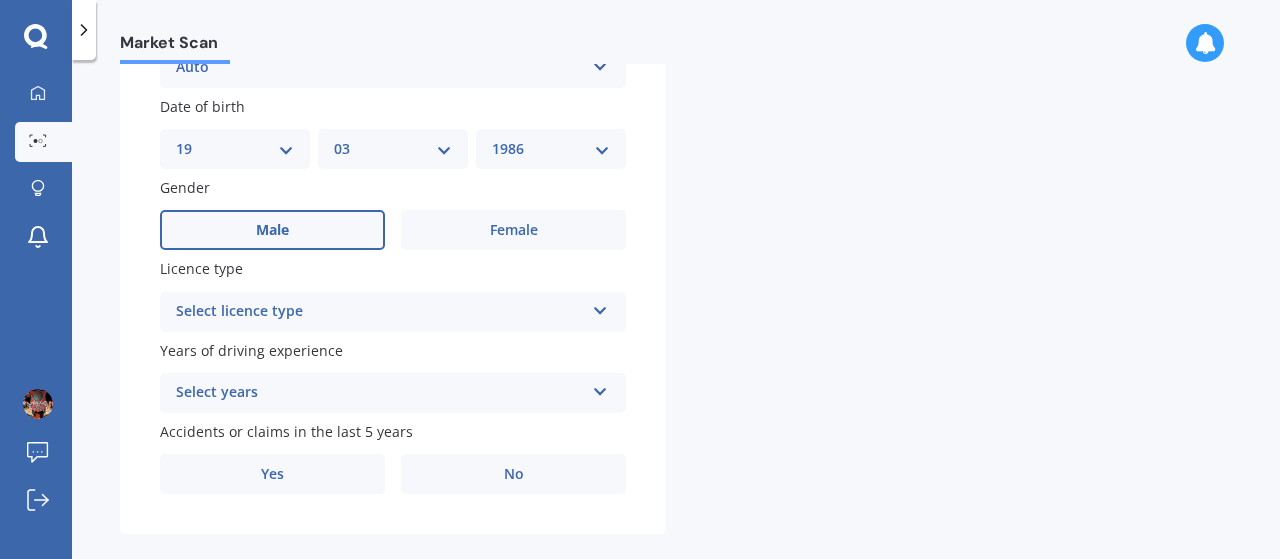click on "Male" at bounding box center (272, 230) 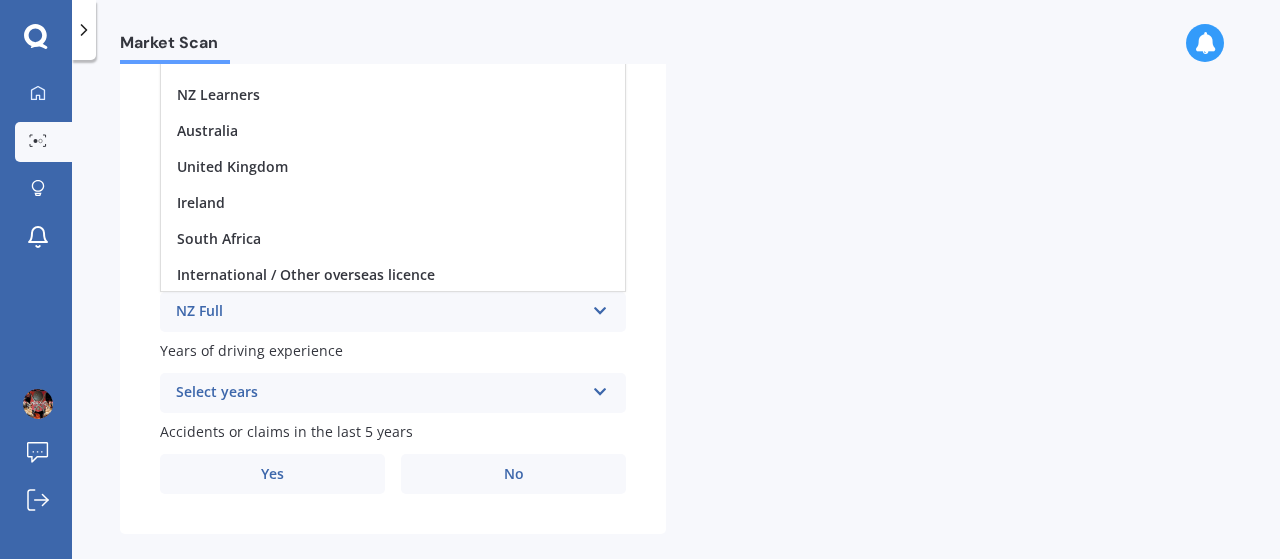 scroll, scrollTop: 1, scrollLeft: 0, axis: vertical 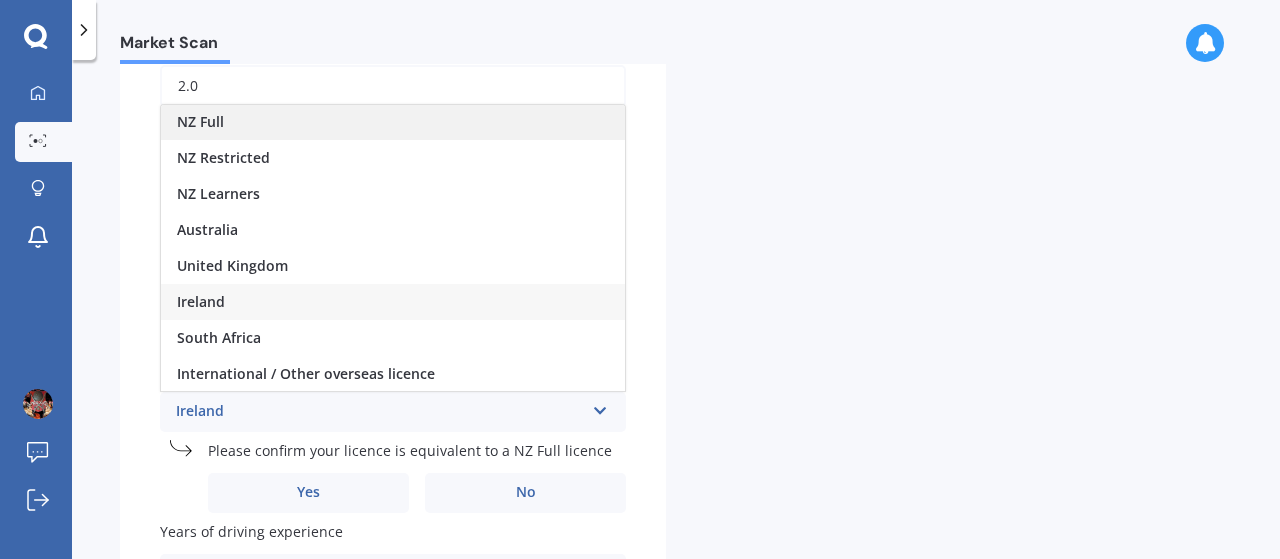 click on "NZ Full" at bounding box center (393, 122) 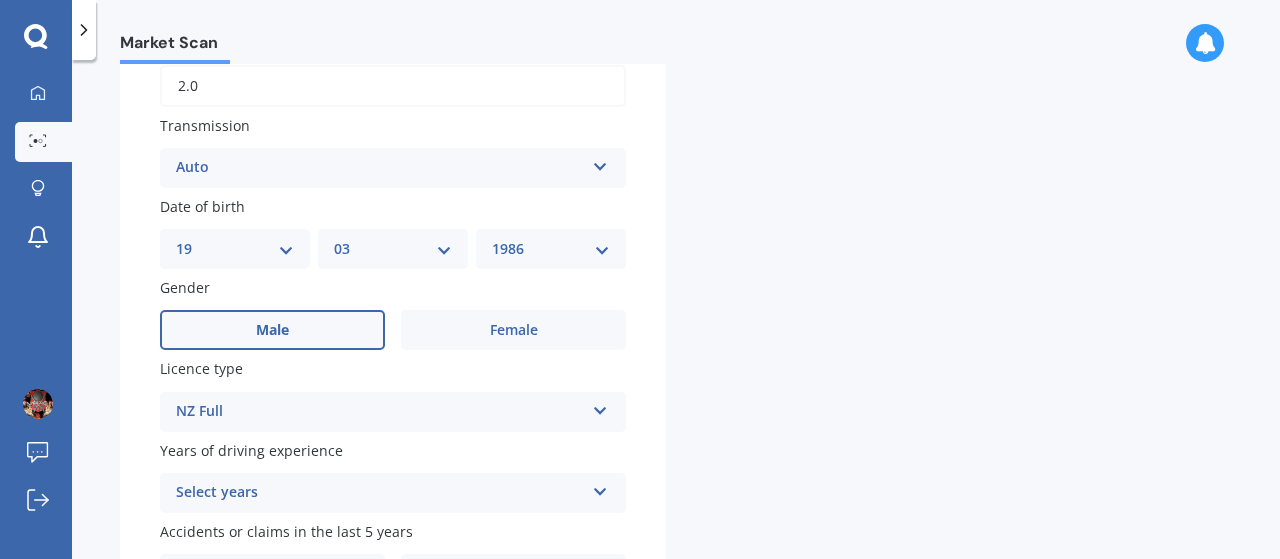 click on "Select transmission Auto Manual Other" at bounding box center [670, 29] 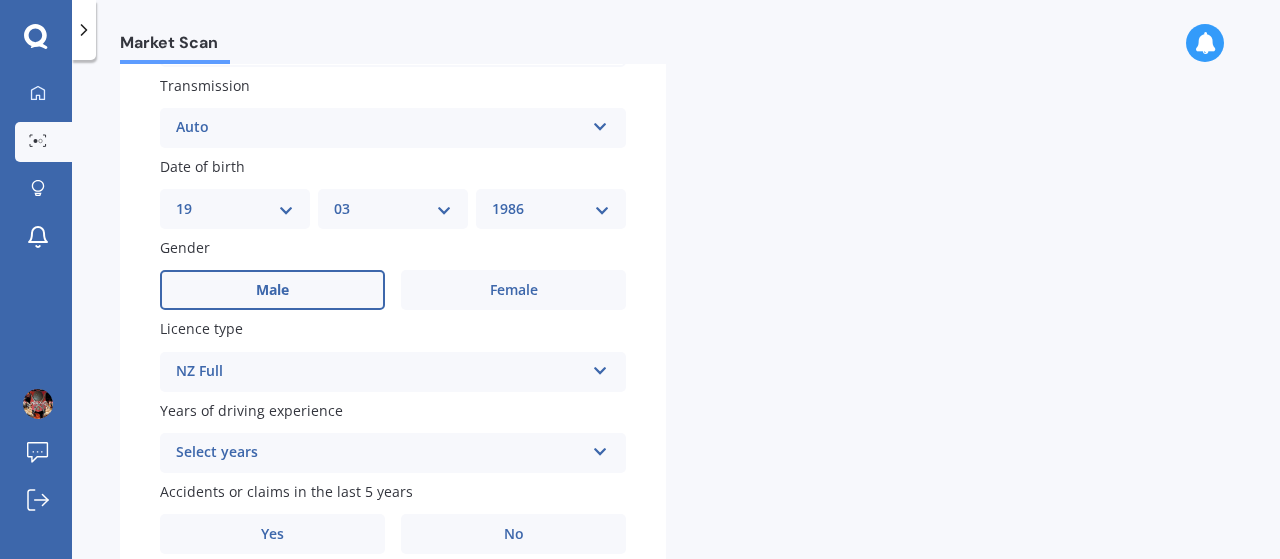 scroll, scrollTop: 868, scrollLeft: 0, axis: vertical 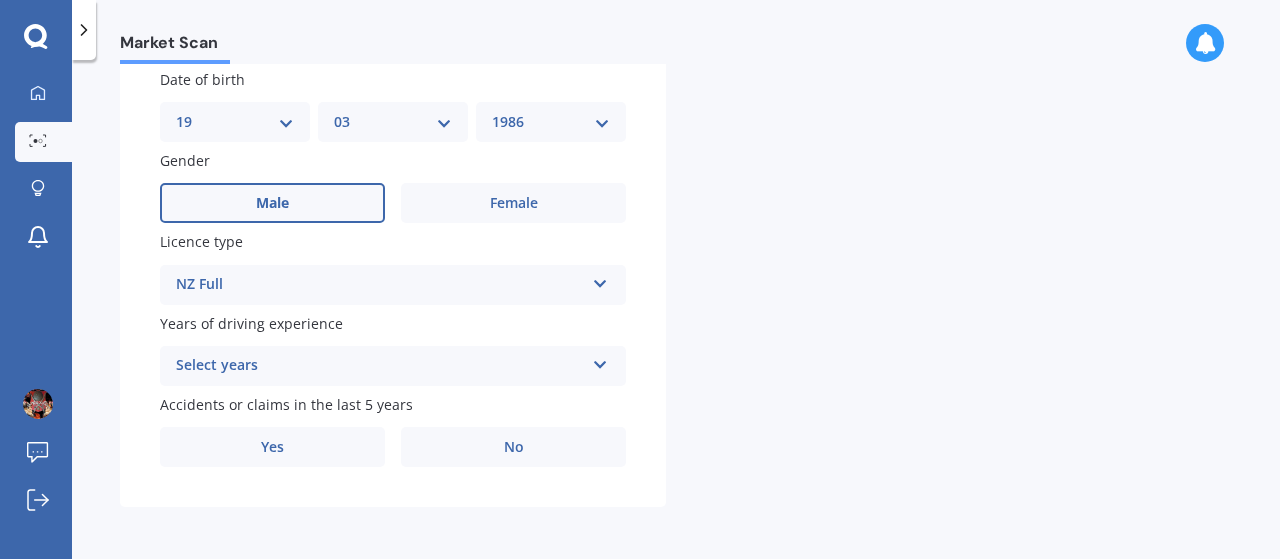 click at bounding box center (600, 361) 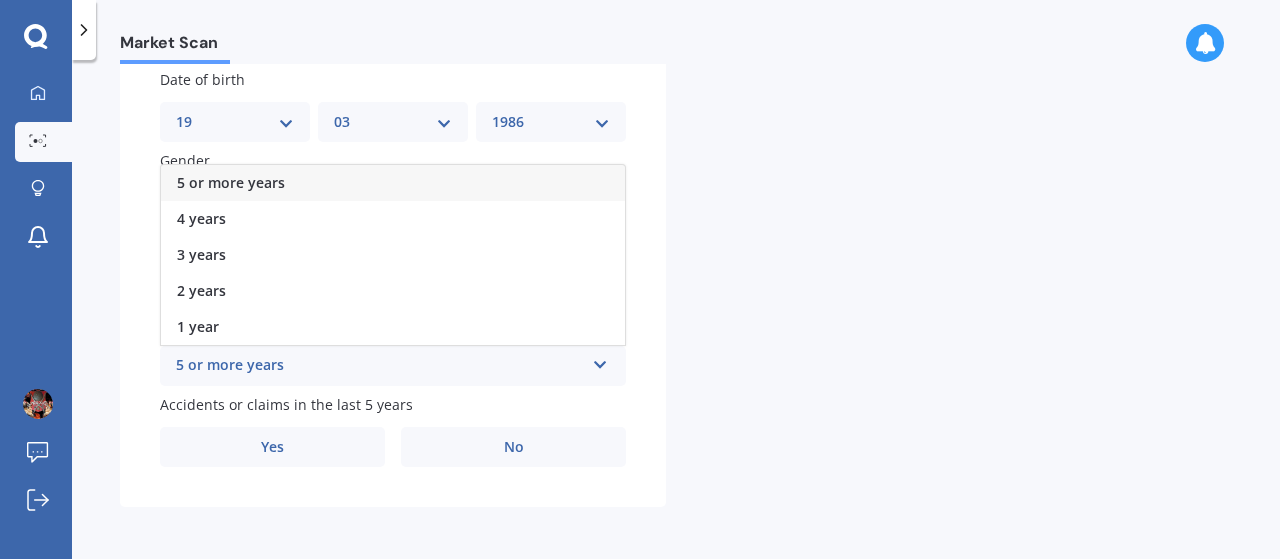 click on "5 or more years" at bounding box center [231, 182] 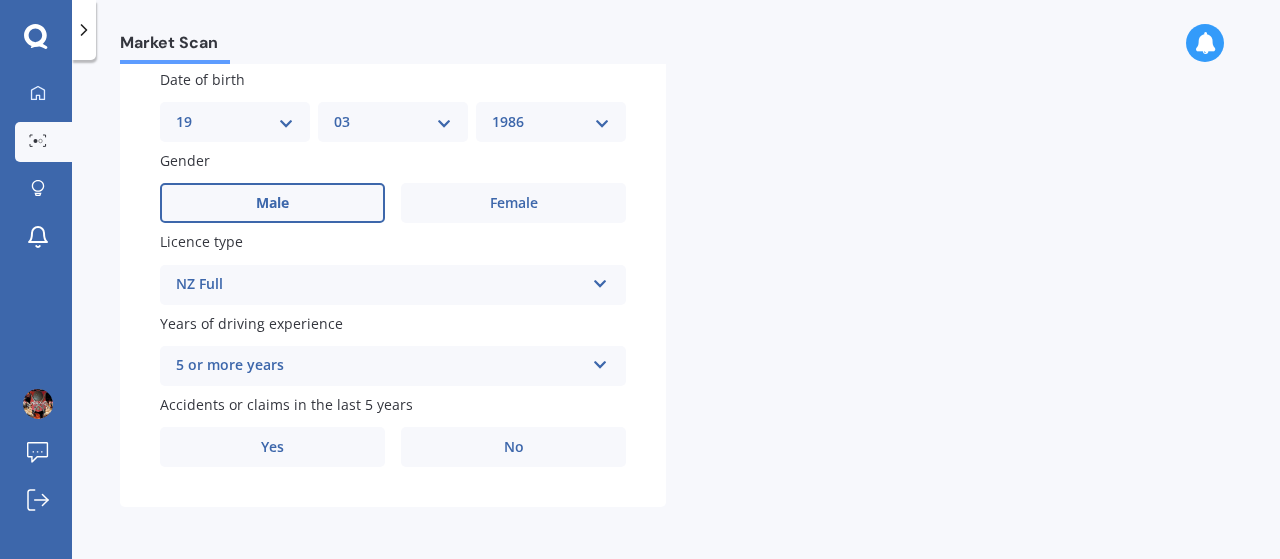 click on "Select transmission Auto Manual Other" at bounding box center [670, -98] 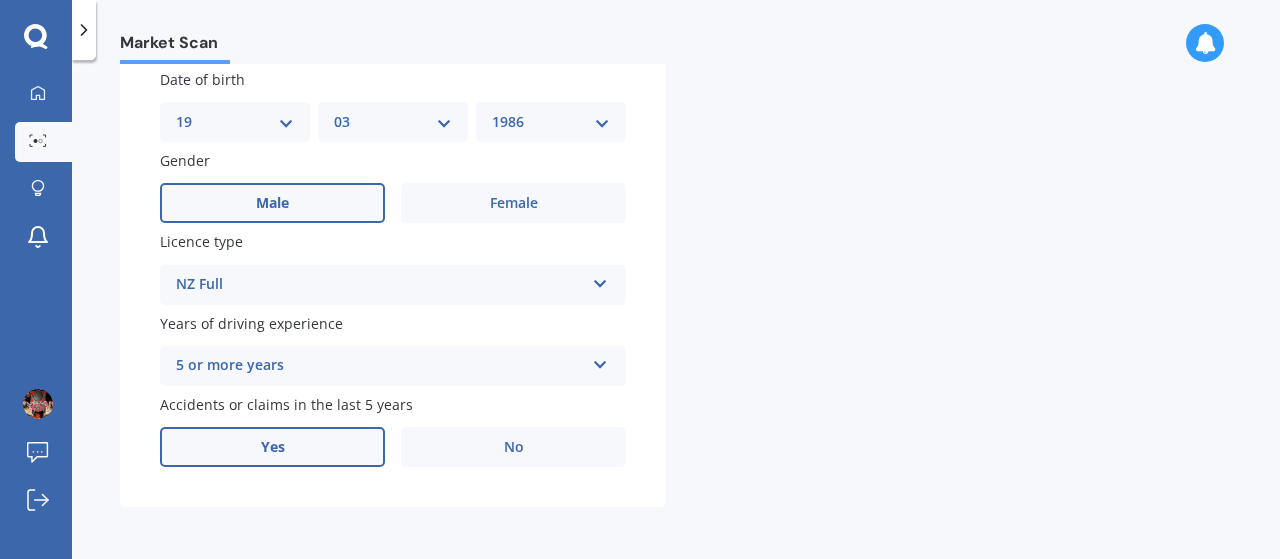 click on "Yes" at bounding box center (272, 447) 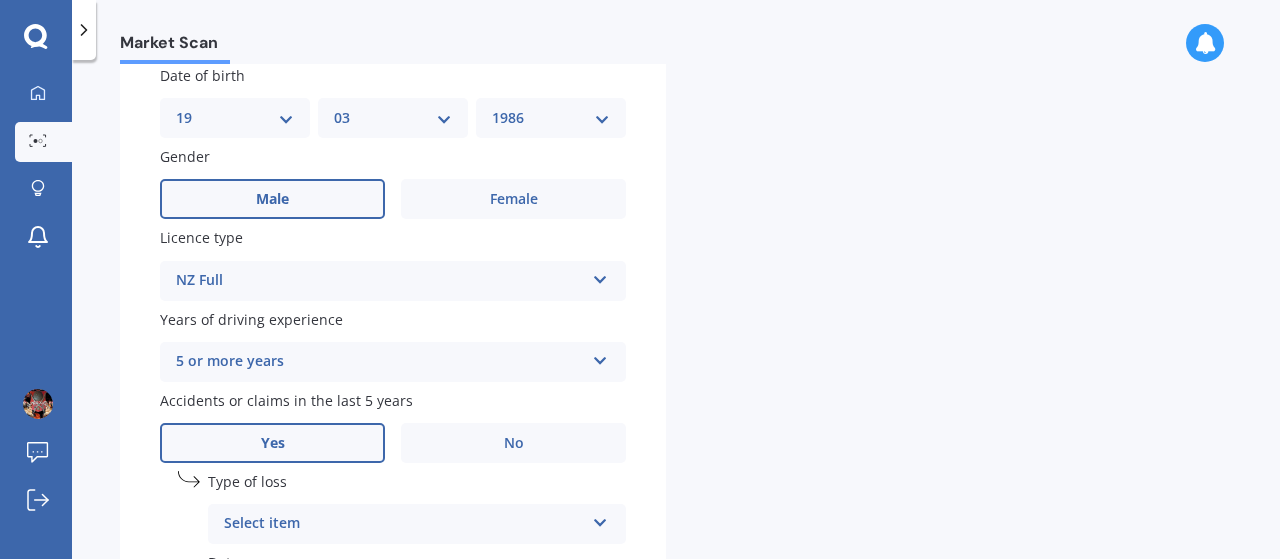 scroll, scrollTop: 1084, scrollLeft: 0, axis: vertical 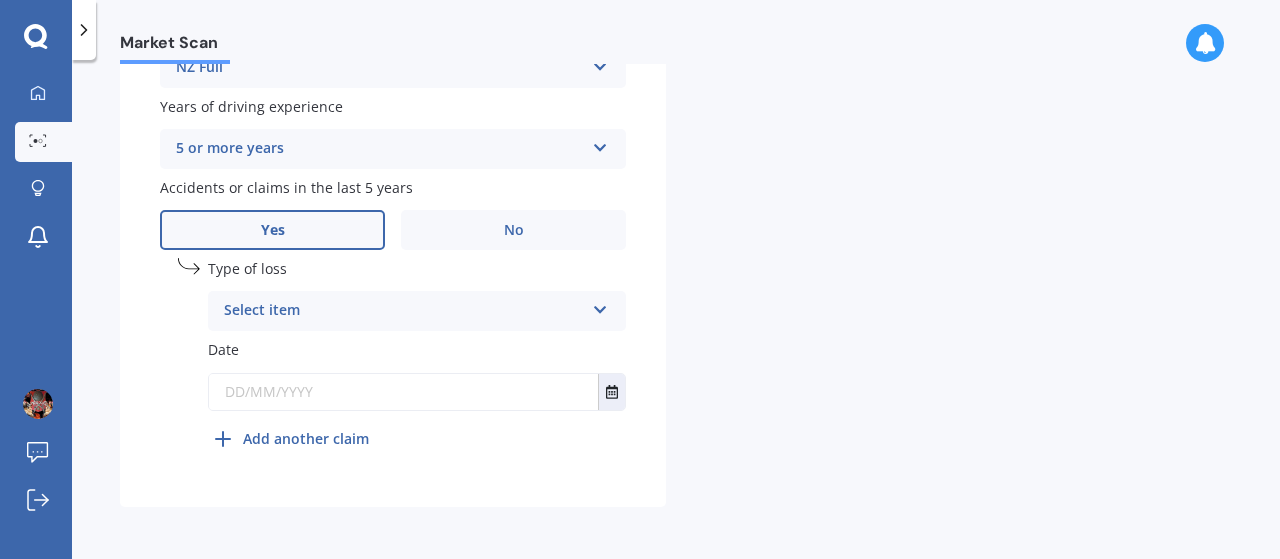 click at bounding box center [600, 306] 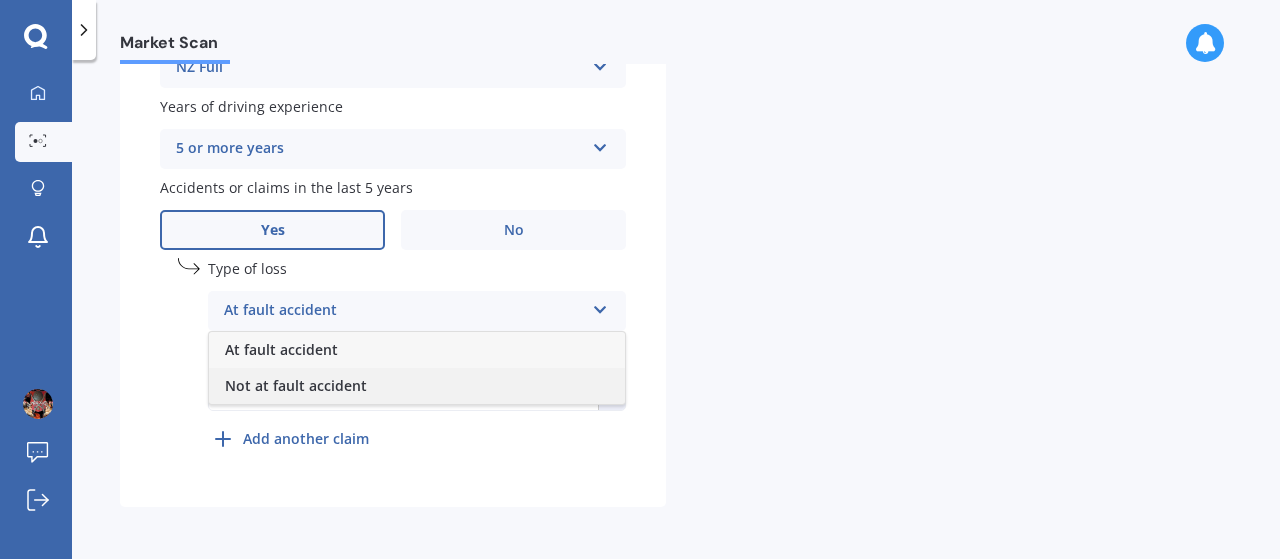 click on "Not at fault accident" at bounding box center (417, 386) 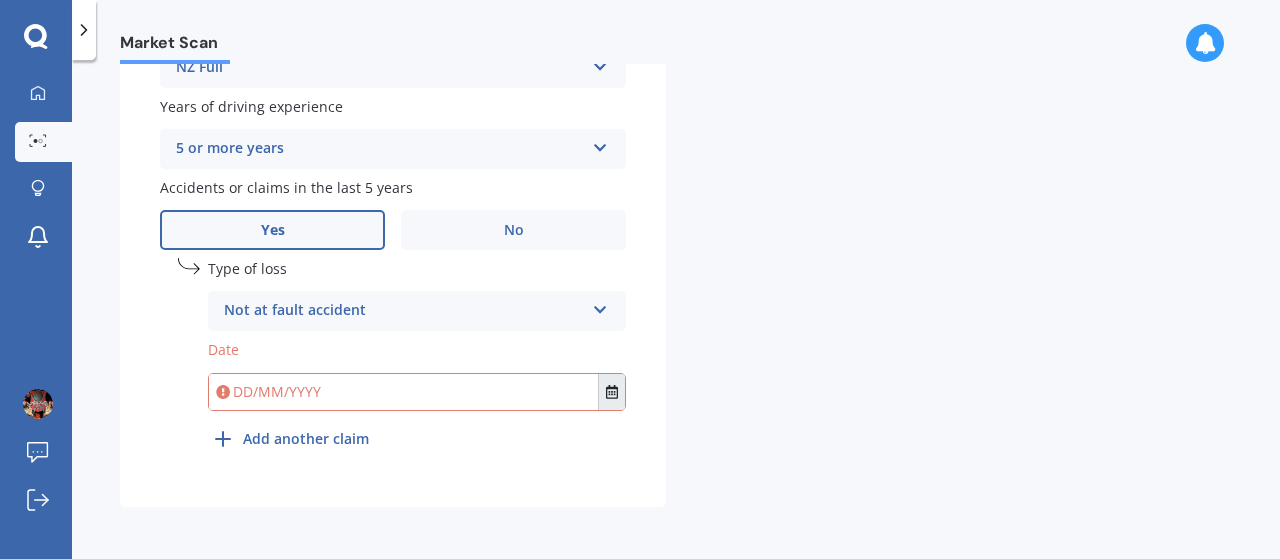click 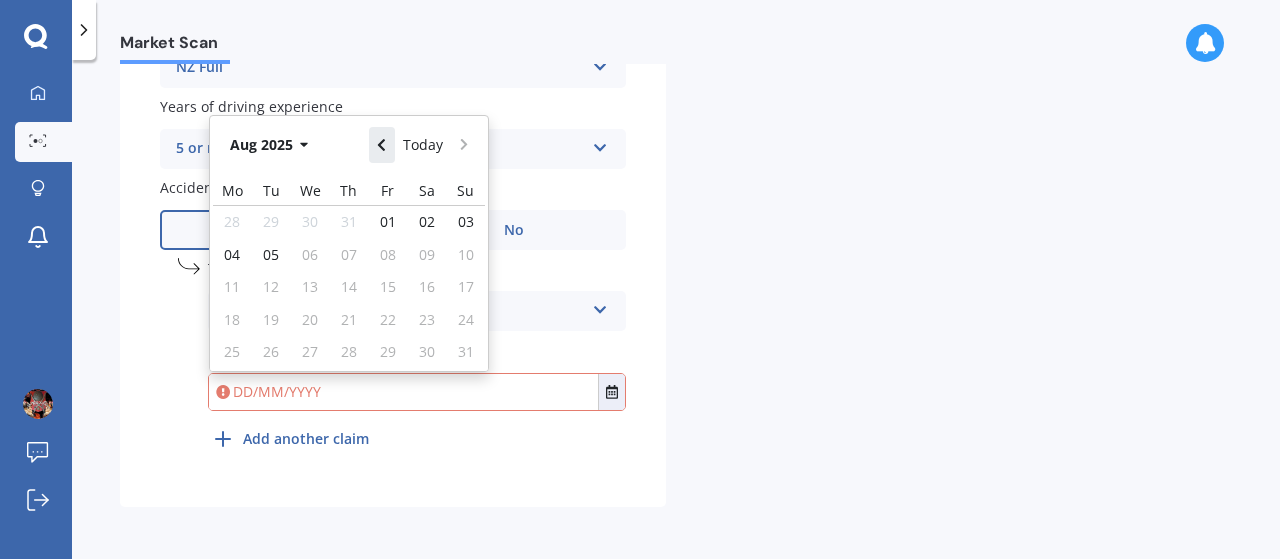click 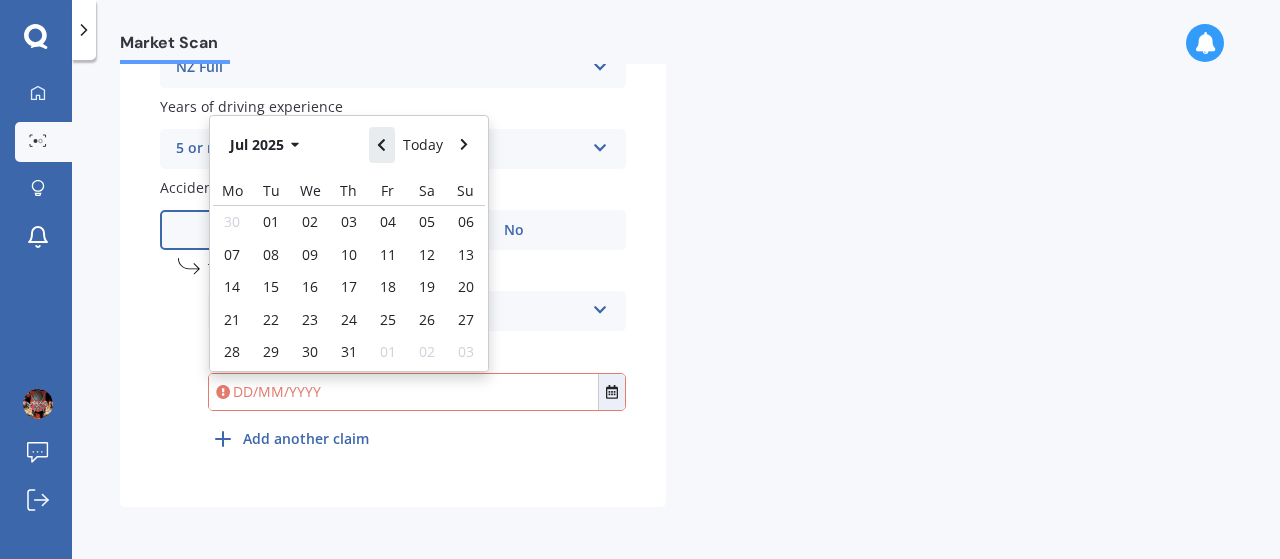 click 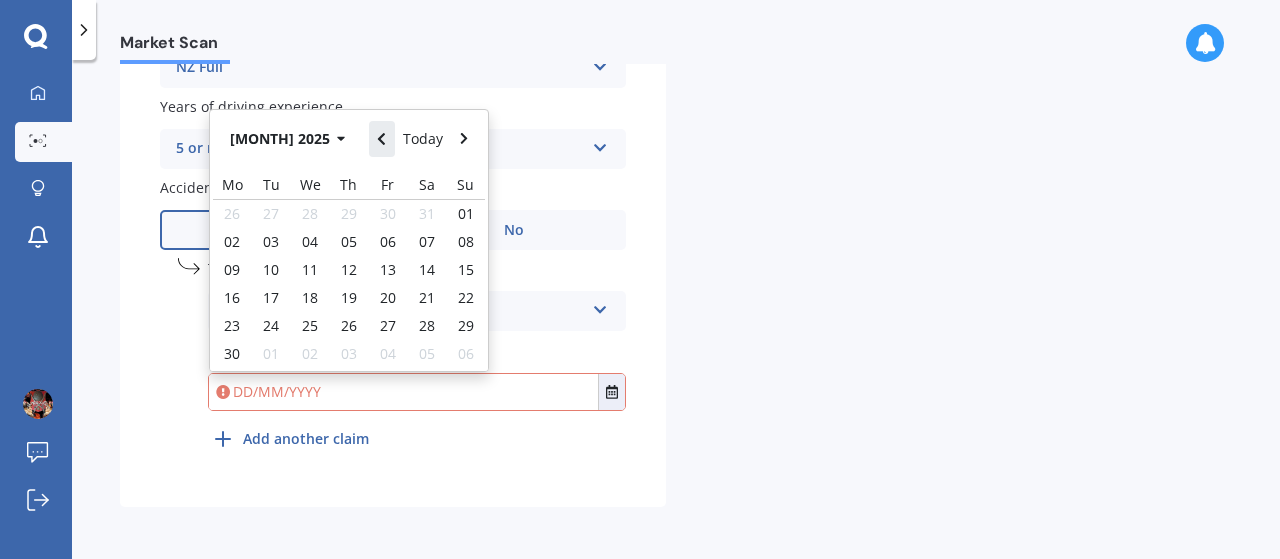 click 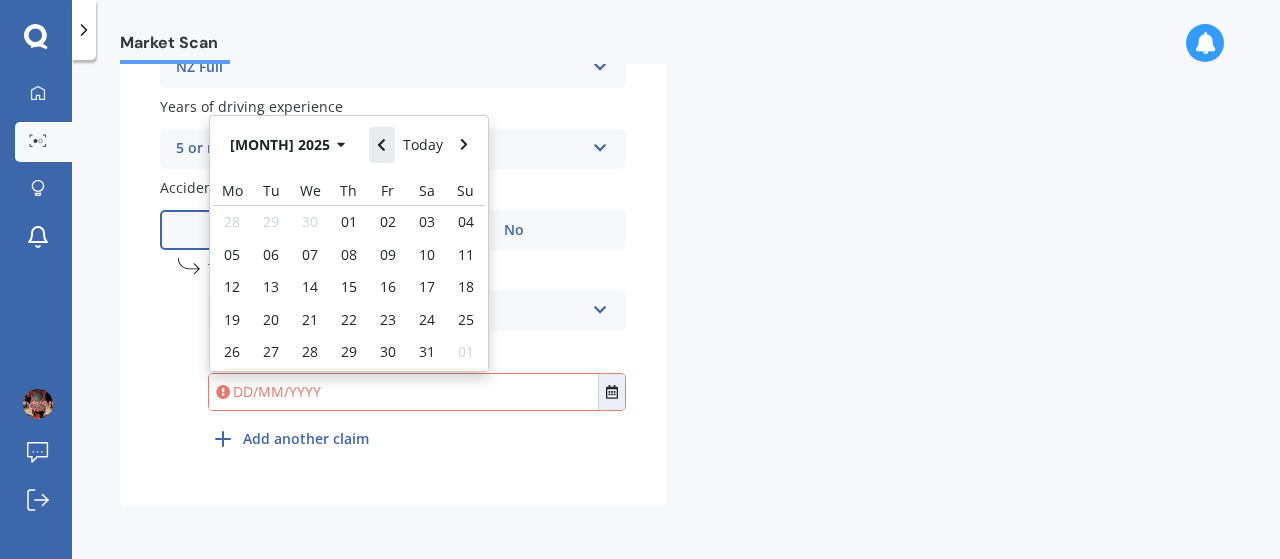 click 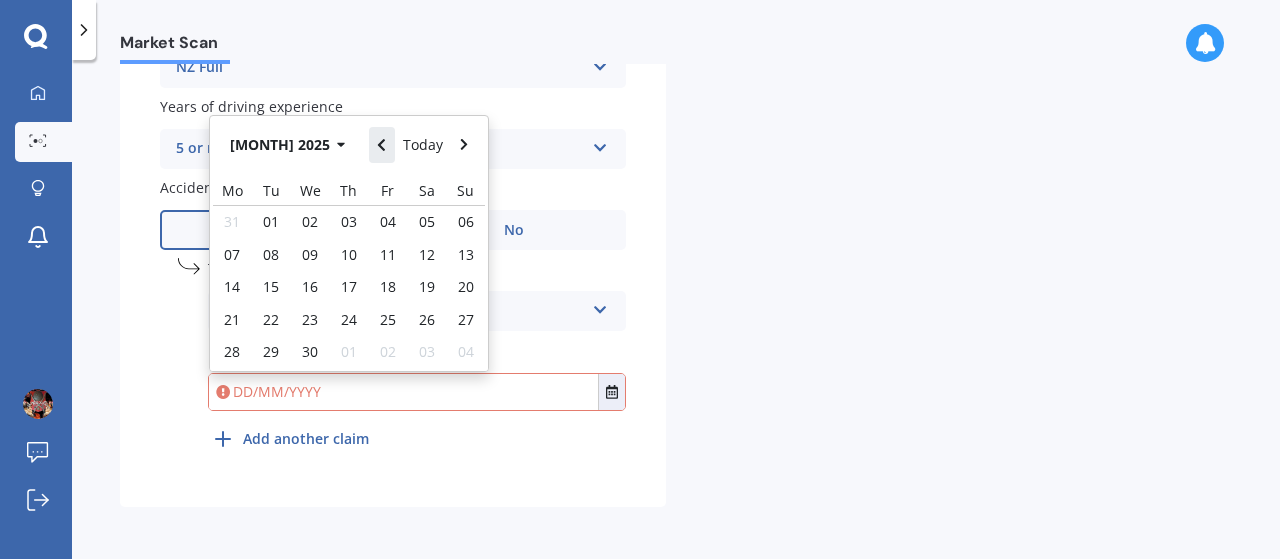 click 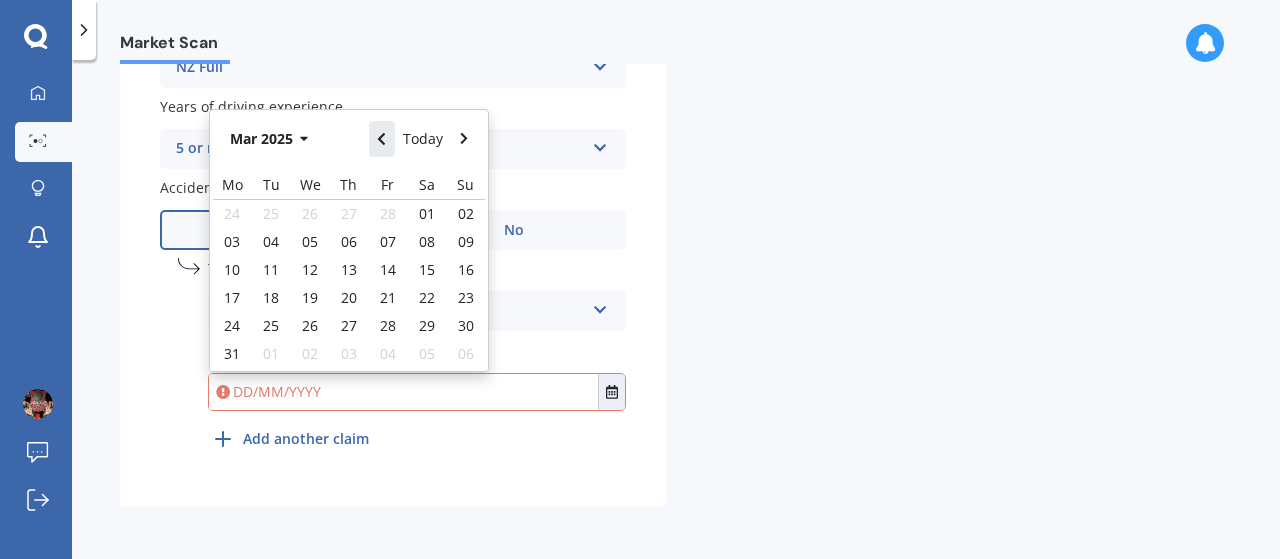 click 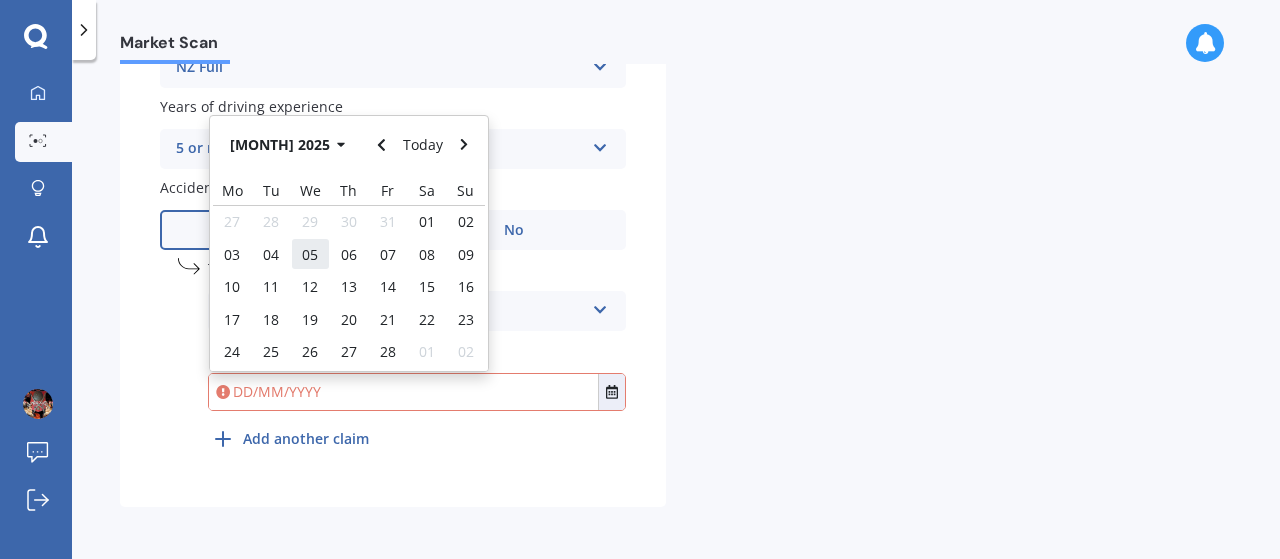click on "05" at bounding box center [310, 254] 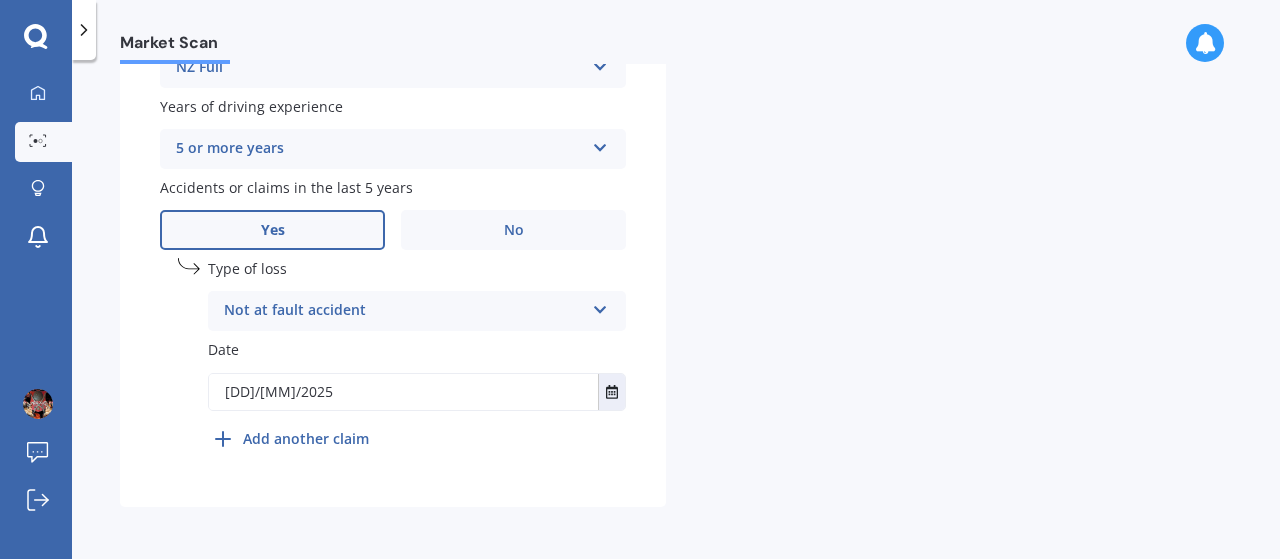click on "Select transmission Auto Manual Other" at bounding box center (670, -207) 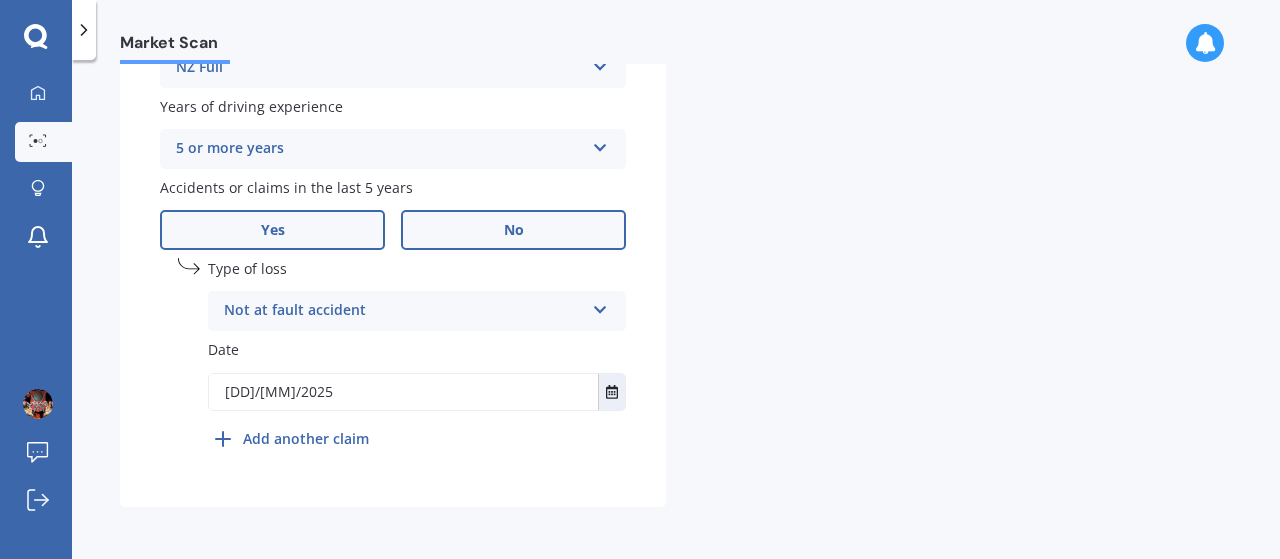 click on "No" at bounding box center [513, 230] 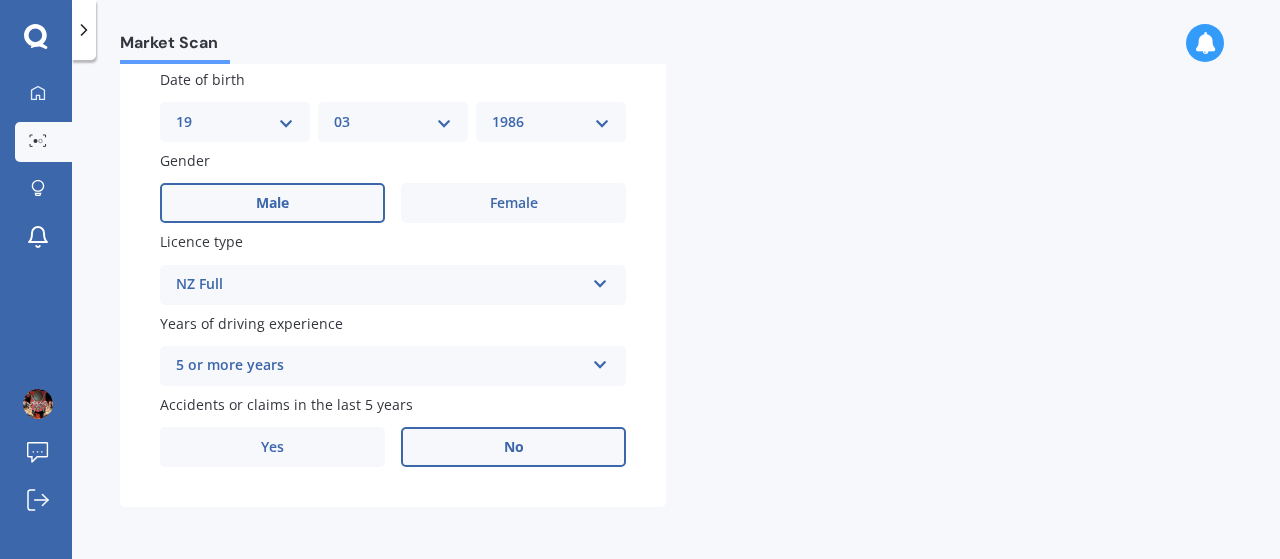 scroll, scrollTop: 868, scrollLeft: 0, axis: vertical 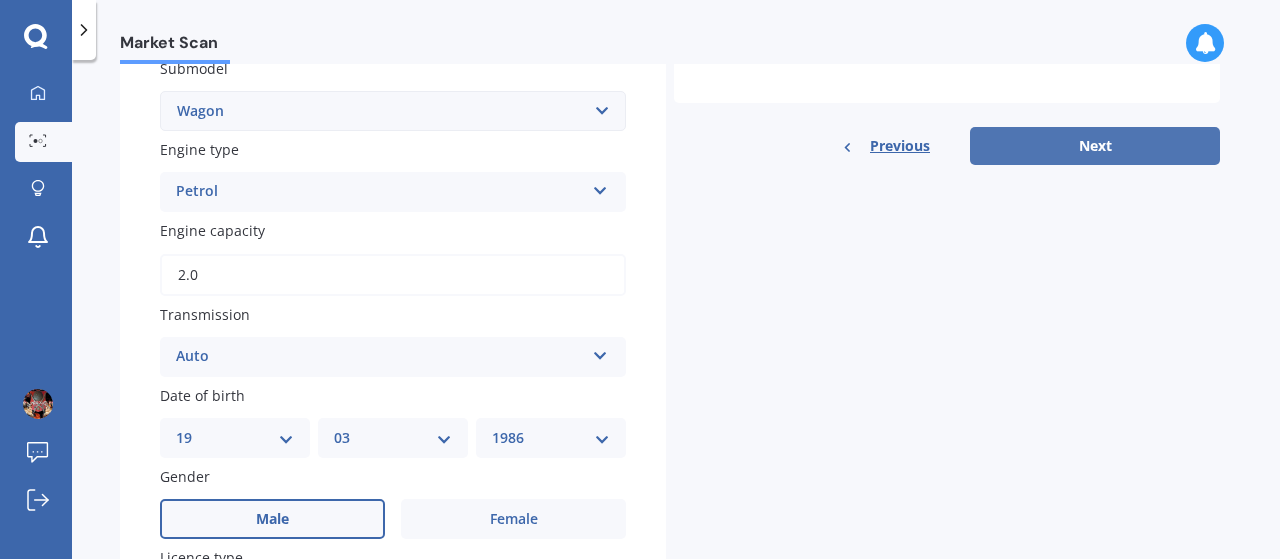 click on "Next" at bounding box center [1095, 146] 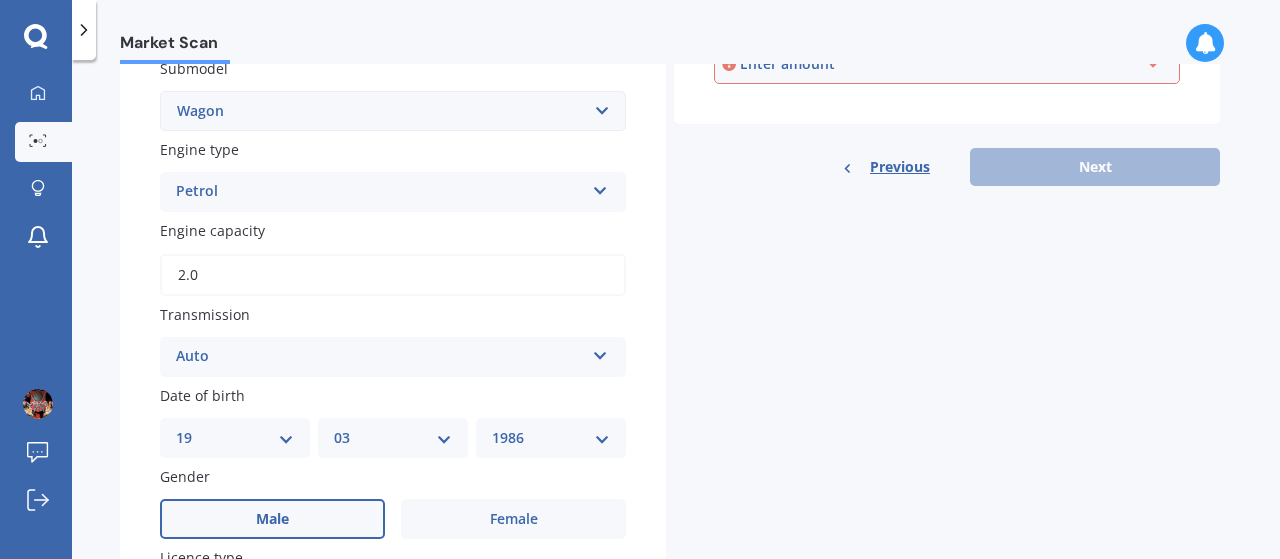 scroll, scrollTop: 136, scrollLeft: 0, axis: vertical 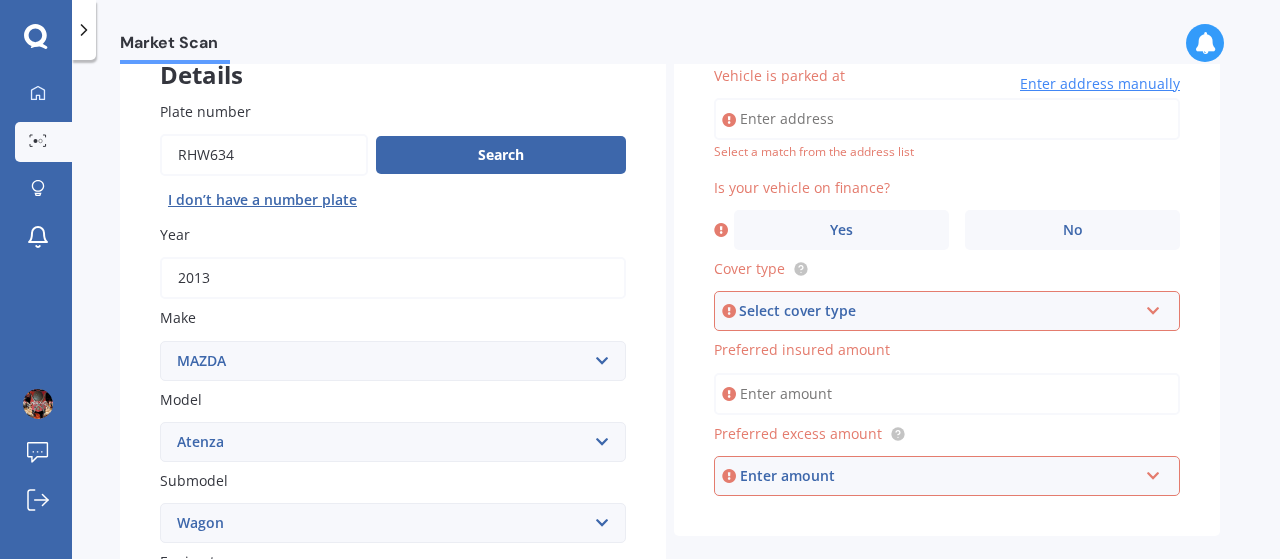 click on "Vehicle is parked at" at bounding box center [947, 119] 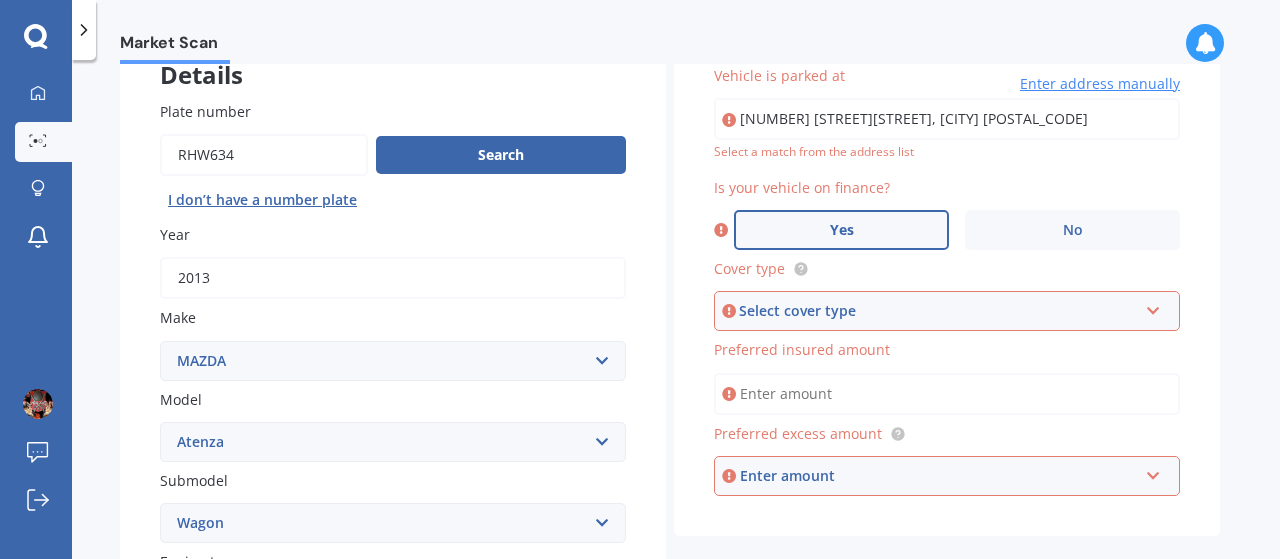 click on "Yes" at bounding box center [841, 230] 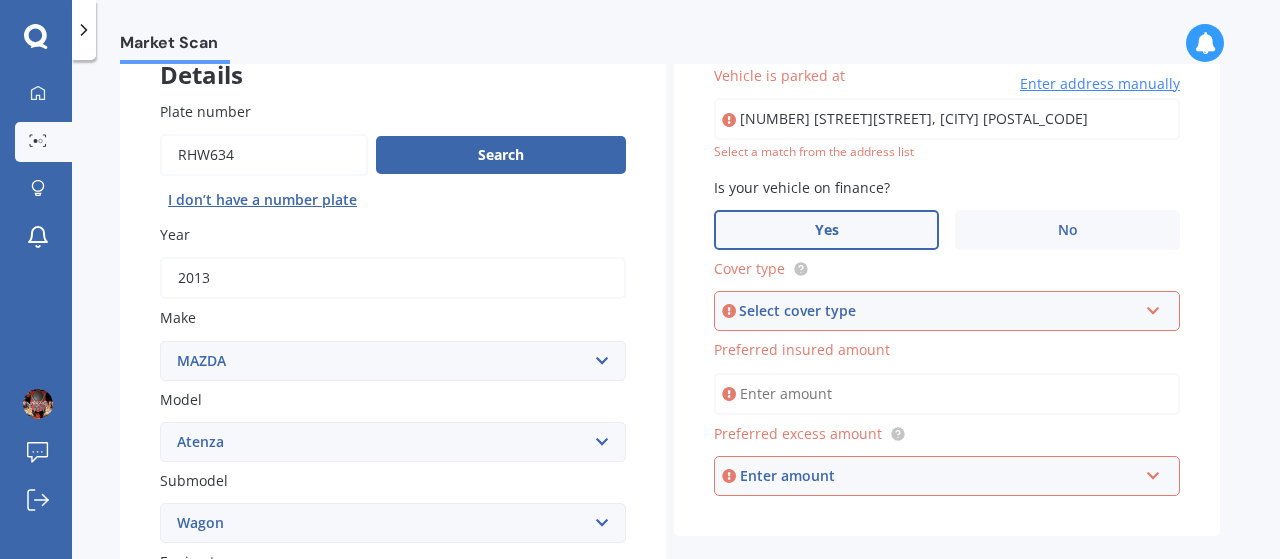 click on "Select cover type" at bounding box center [938, 311] 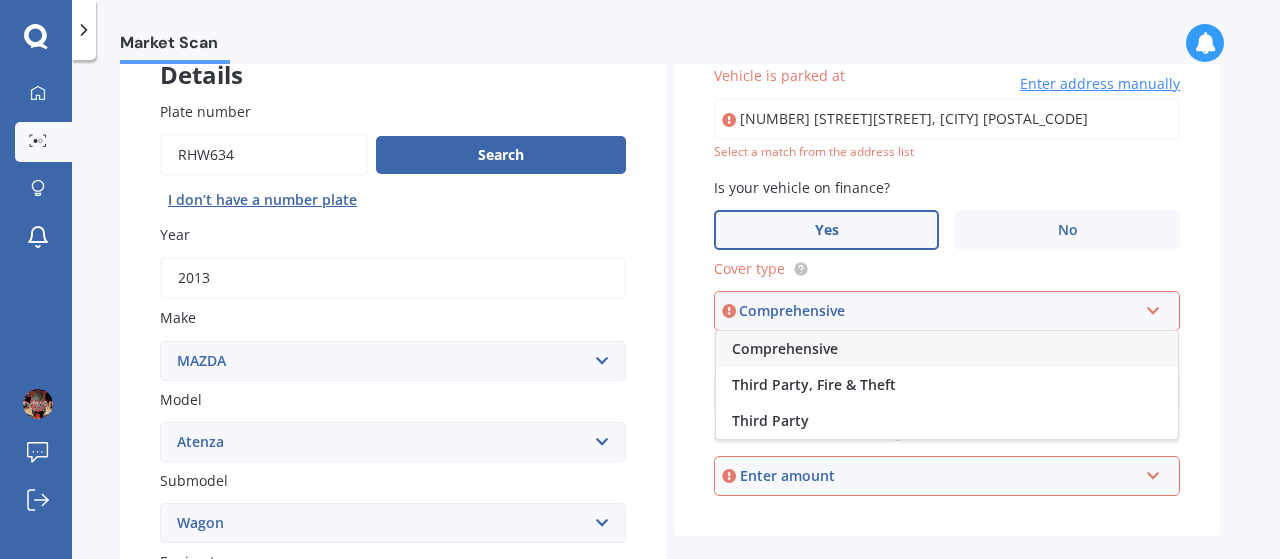 click on "Comprehensive" at bounding box center [785, 348] 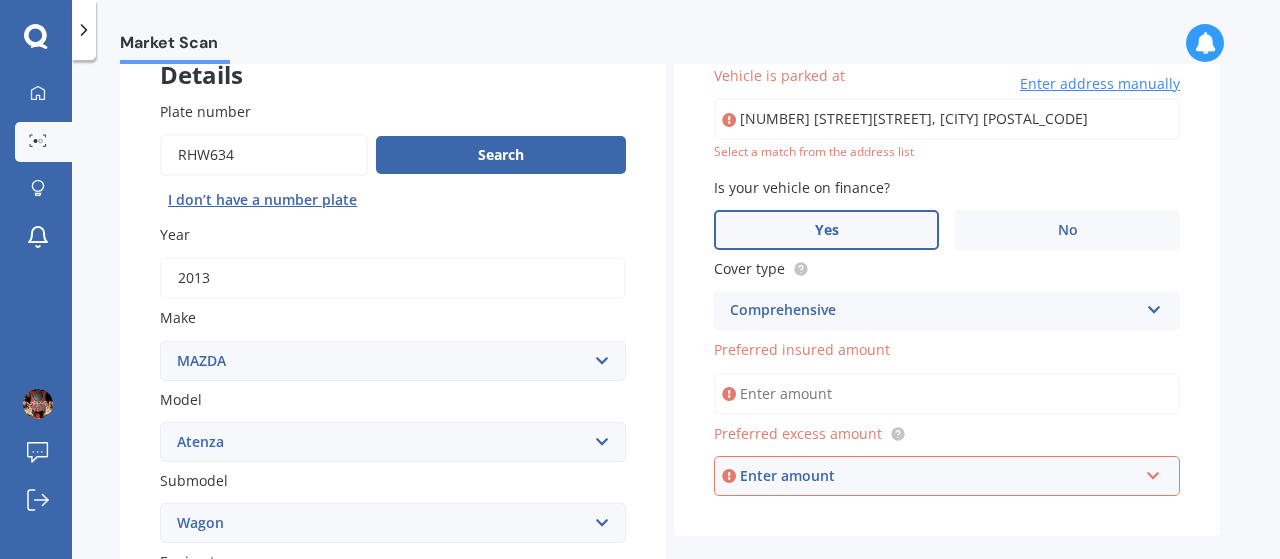 click on "Preferred insured amount" at bounding box center (947, 394) 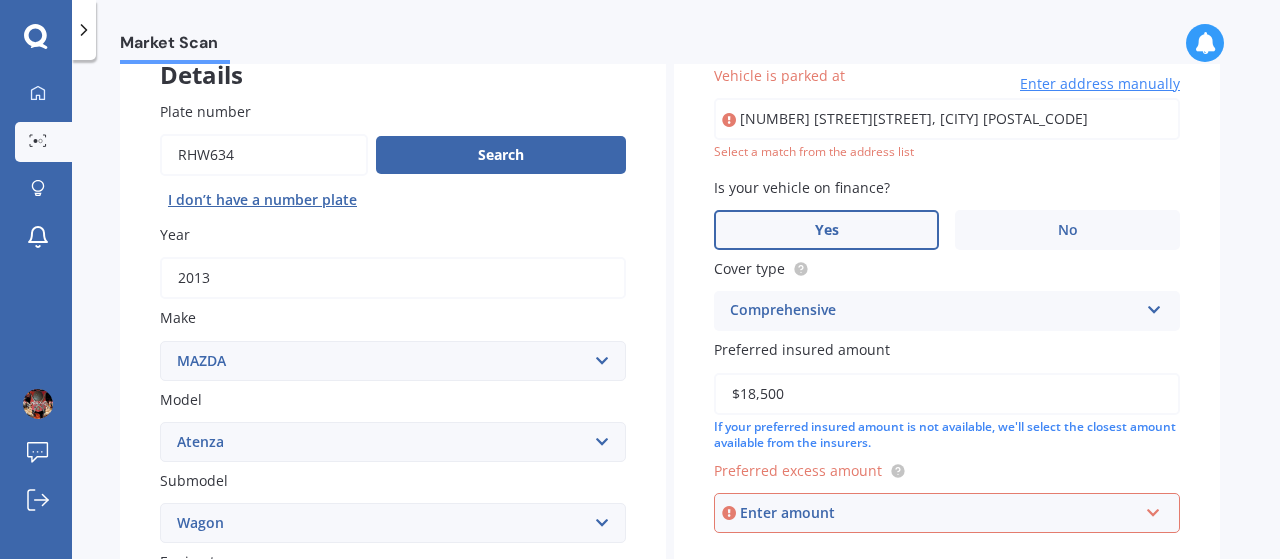 type on "$18,500" 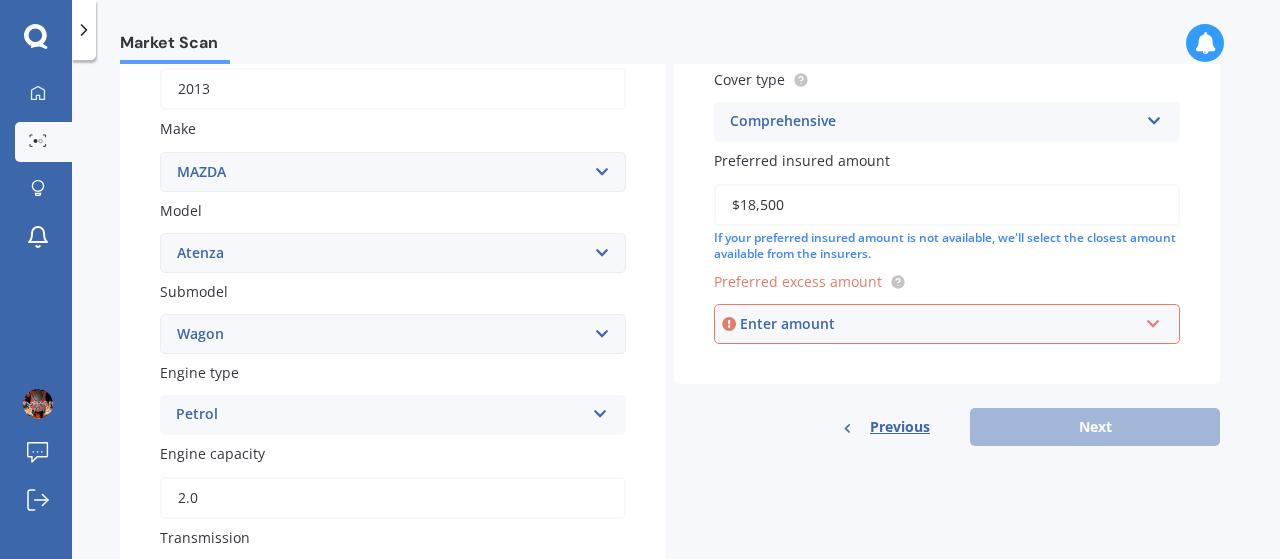 scroll, scrollTop: 327, scrollLeft: 0, axis: vertical 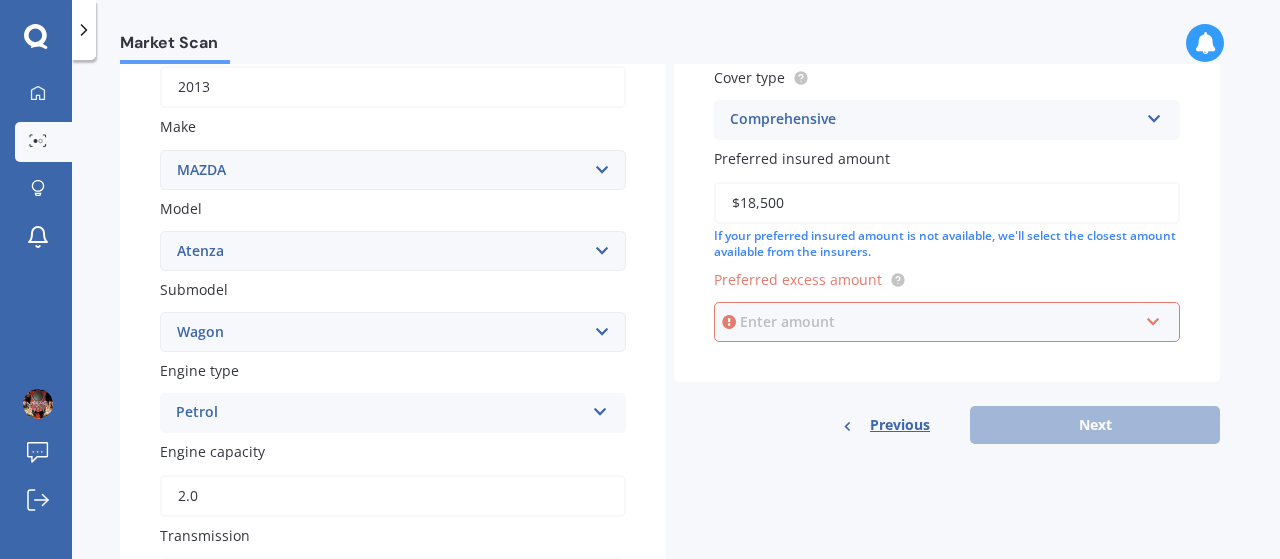 click at bounding box center (940, 322) 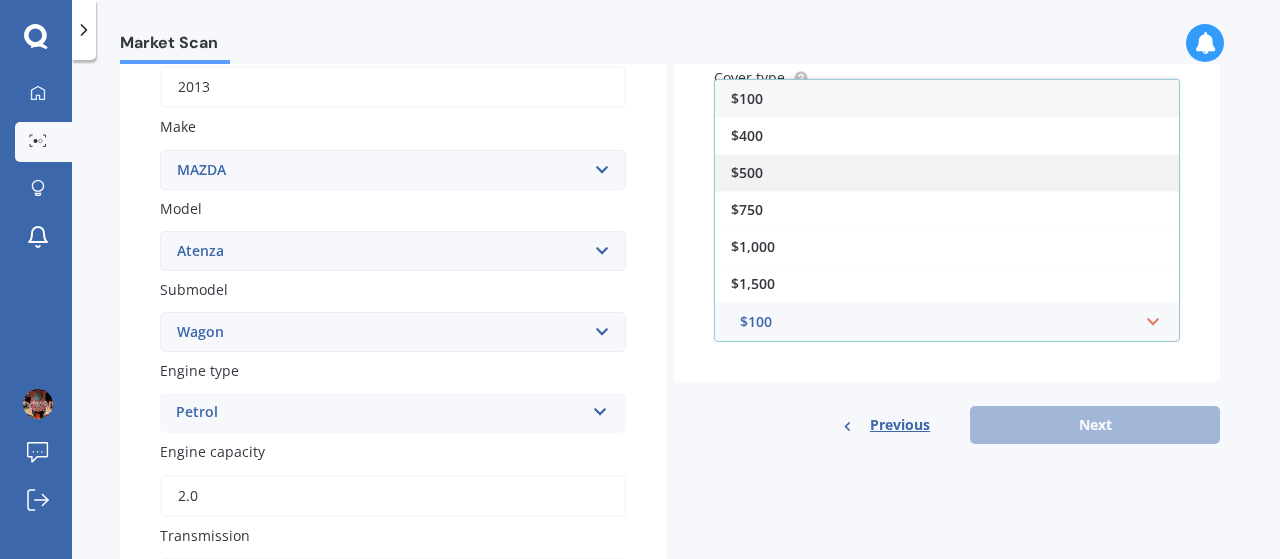 click on "$500" at bounding box center [947, 172] 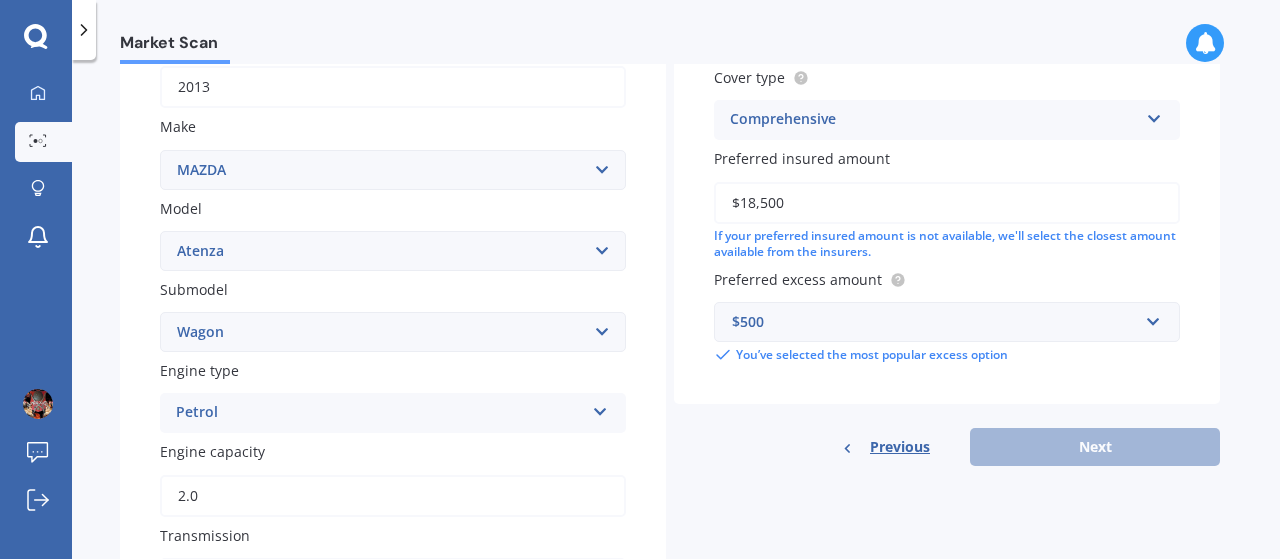 click on "Previous Next" at bounding box center (947, 447) 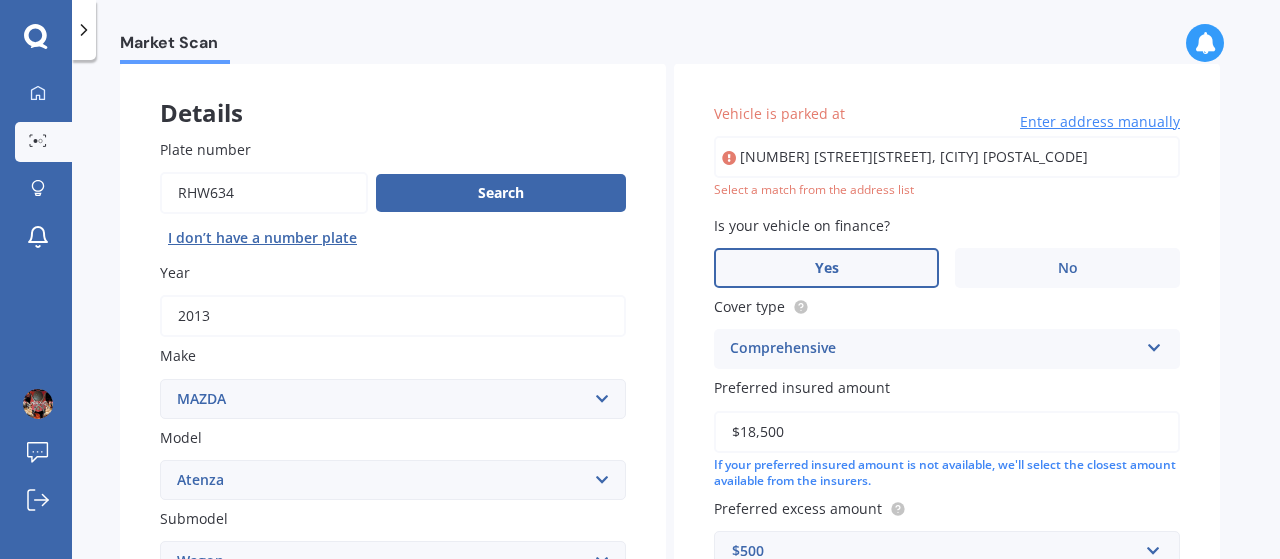 scroll, scrollTop: 90, scrollLeft: 0, axis: vertical 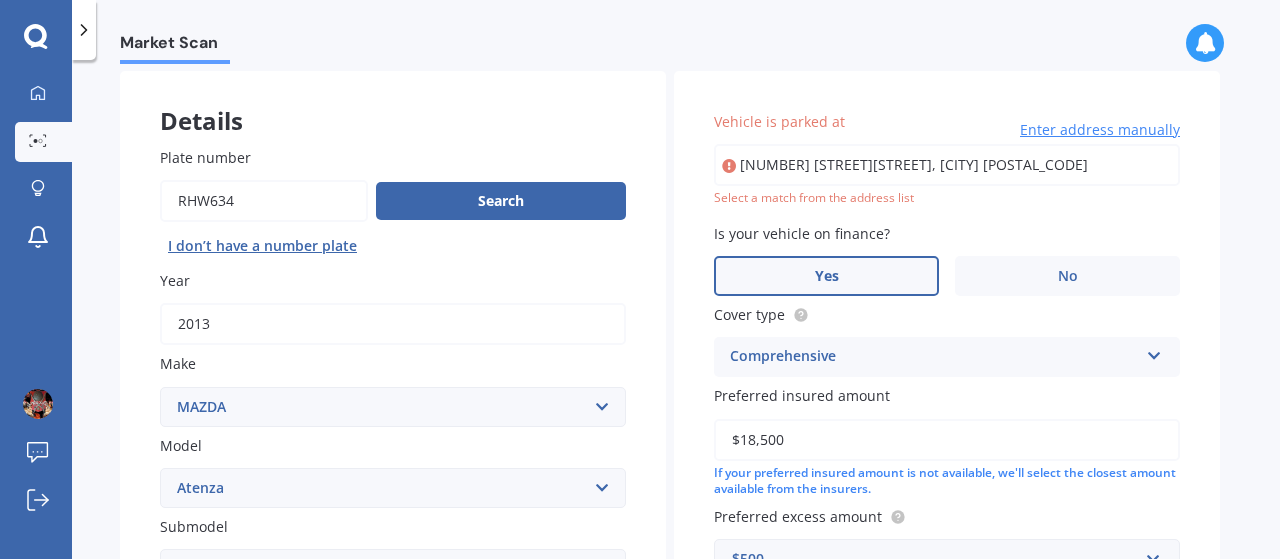 click on "[NUMBER] [STREET][STREET], [CITY] [POSTAL_CODE]" at bounding box center [947, 165] 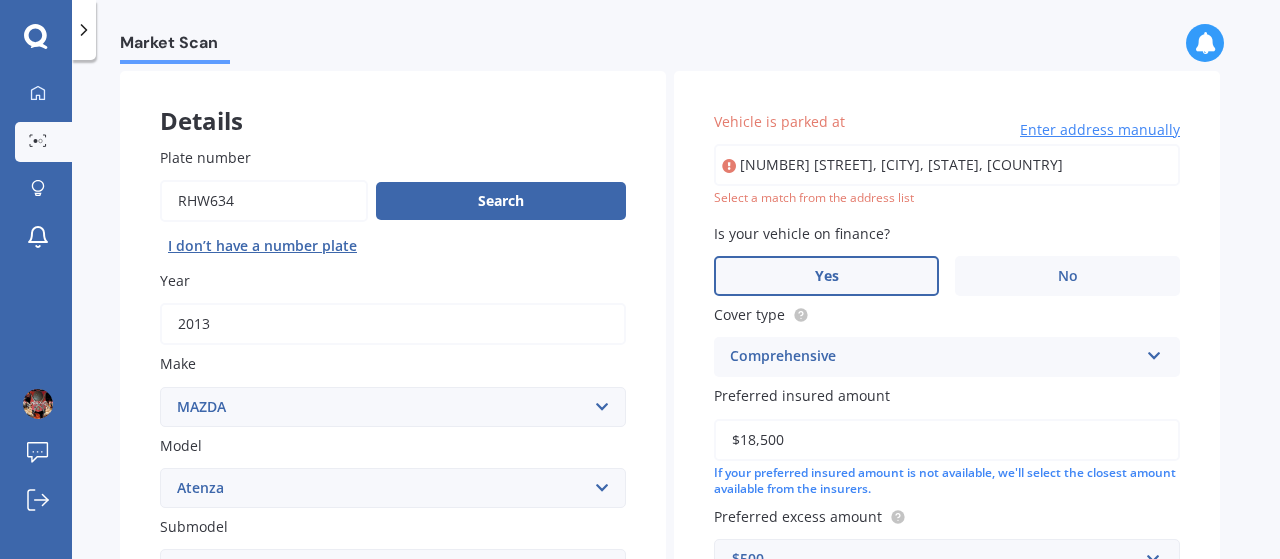 type on "[NUMBER] [STREET], [CITY], [STATE] [POSTAL_CODE]" 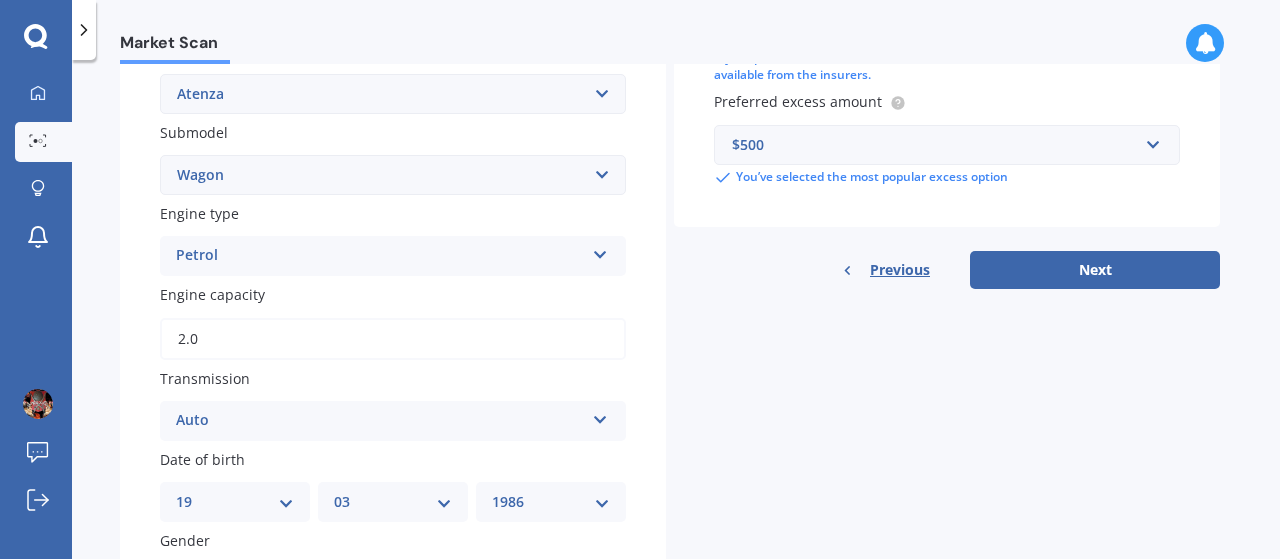 scroll, scrollTop: 490, scrollLeft: 0, axis: vertical 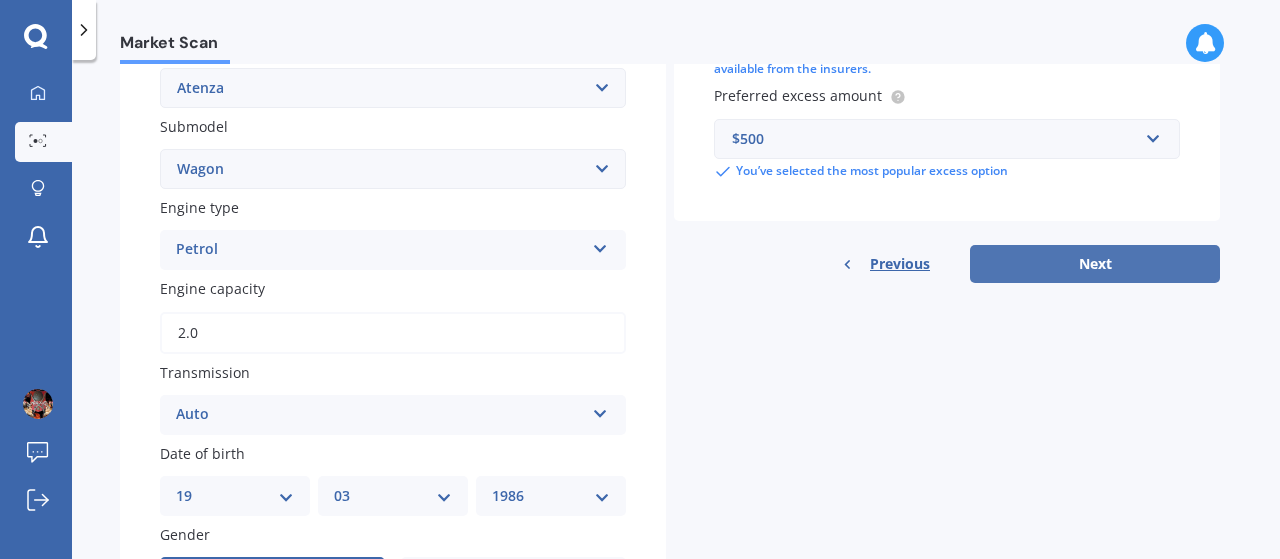 click on "Next" at bounding box center (1095, 264) 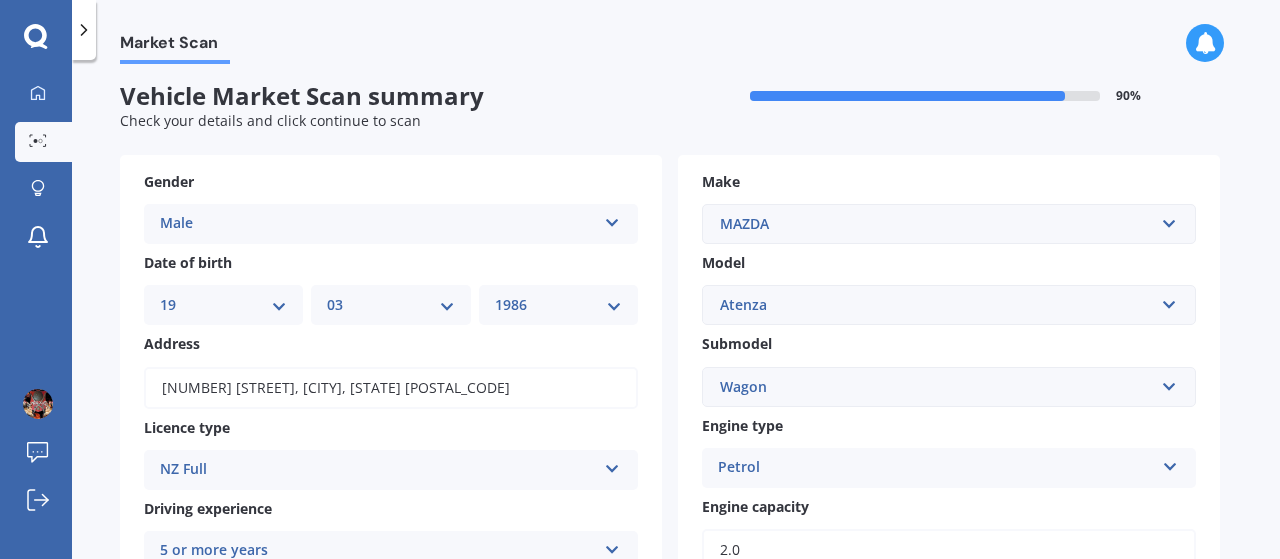 scroll, scrollTop: 0, scrollLeft: 0, axis: both 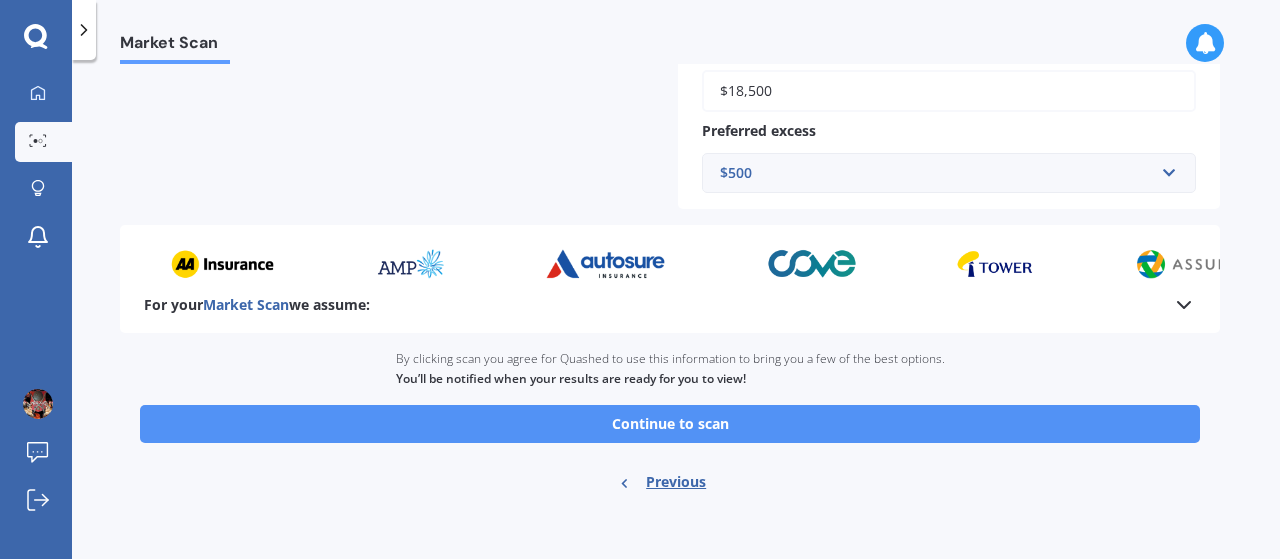 click on "Continue to scan" at bounding box center [670, 424] 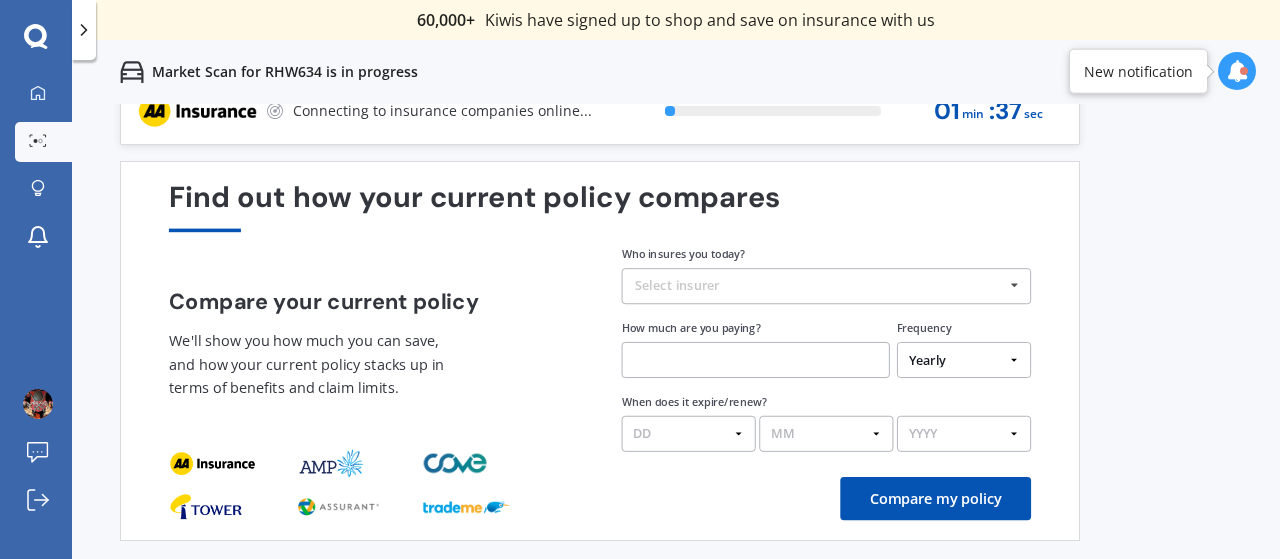 scroll, scrollTop: 0, scrollLeft: 0, axis: both 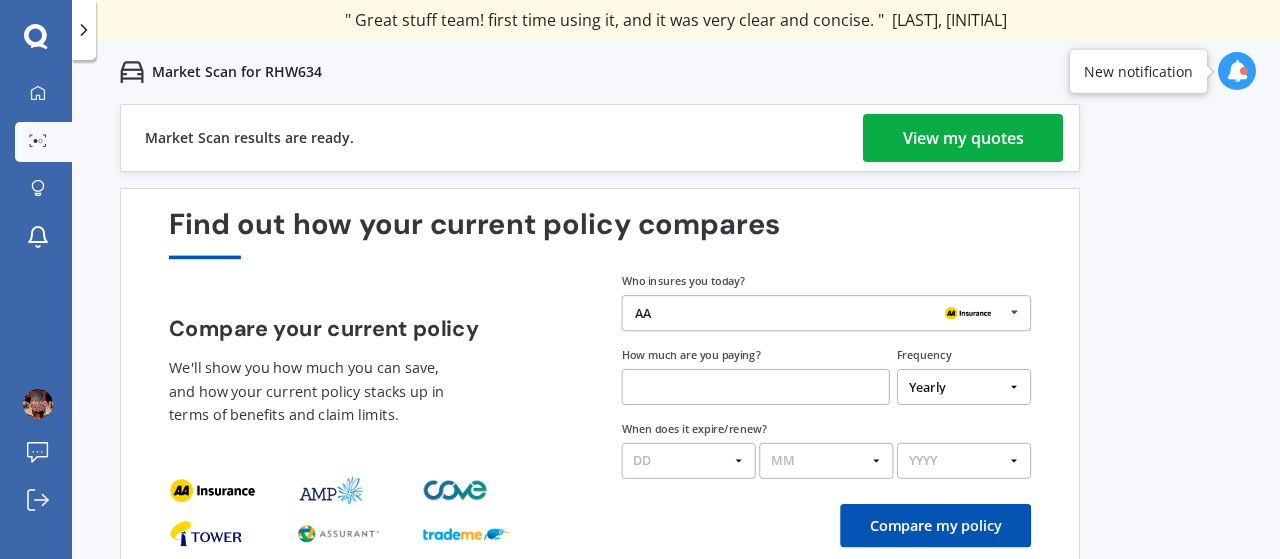 click on "View my quotes" at bounding box center [963, 138] 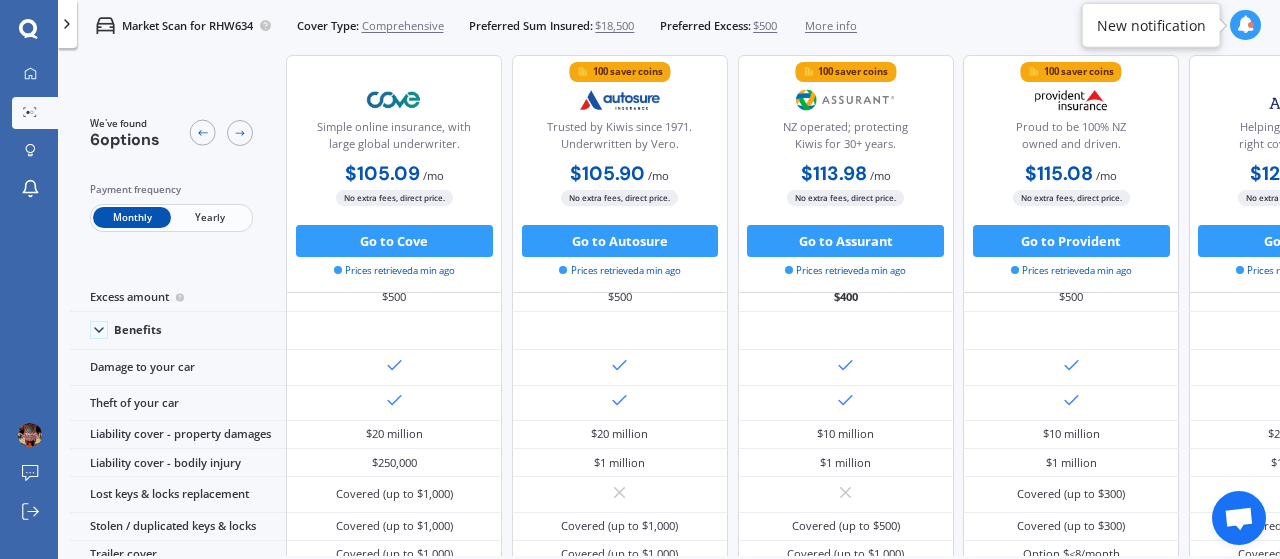 scroll, scrollTop: 86, scrollLeft: 0, axis: vertical 